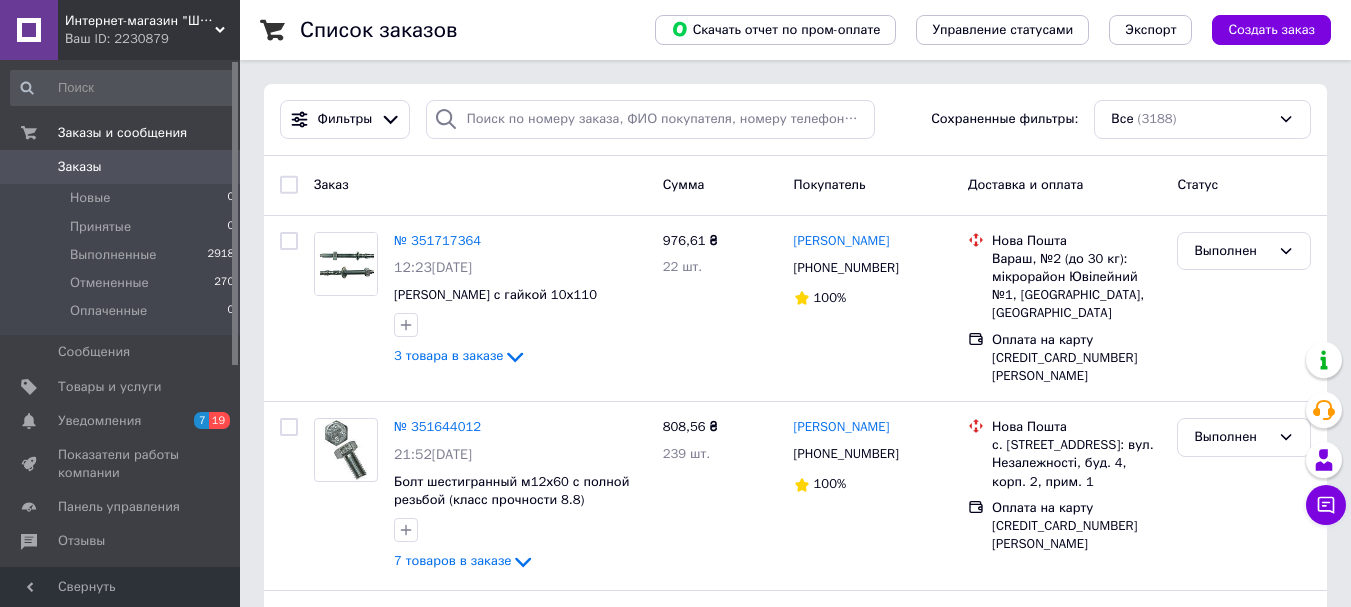 scroll, scrollTop: 0, scrollLeft: 0, axis: both 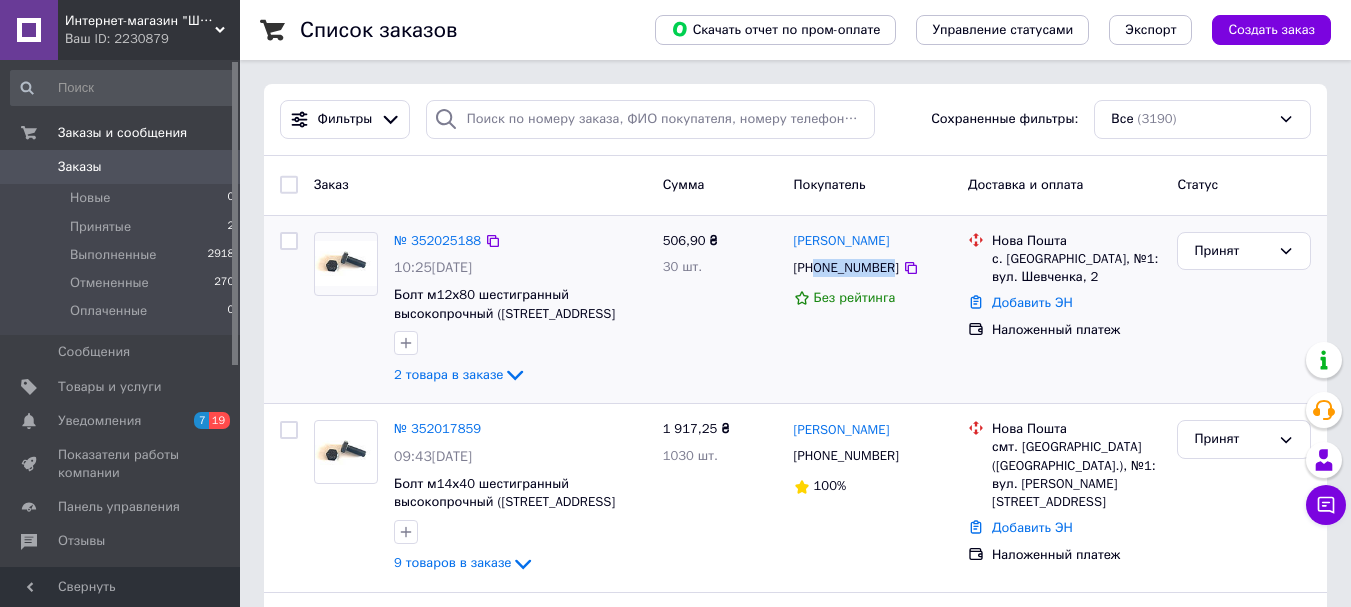 drag, startPoint x: 885, startPoint y: 270, endPoint x: 816, endPoint y: 266, distance: 69.115845 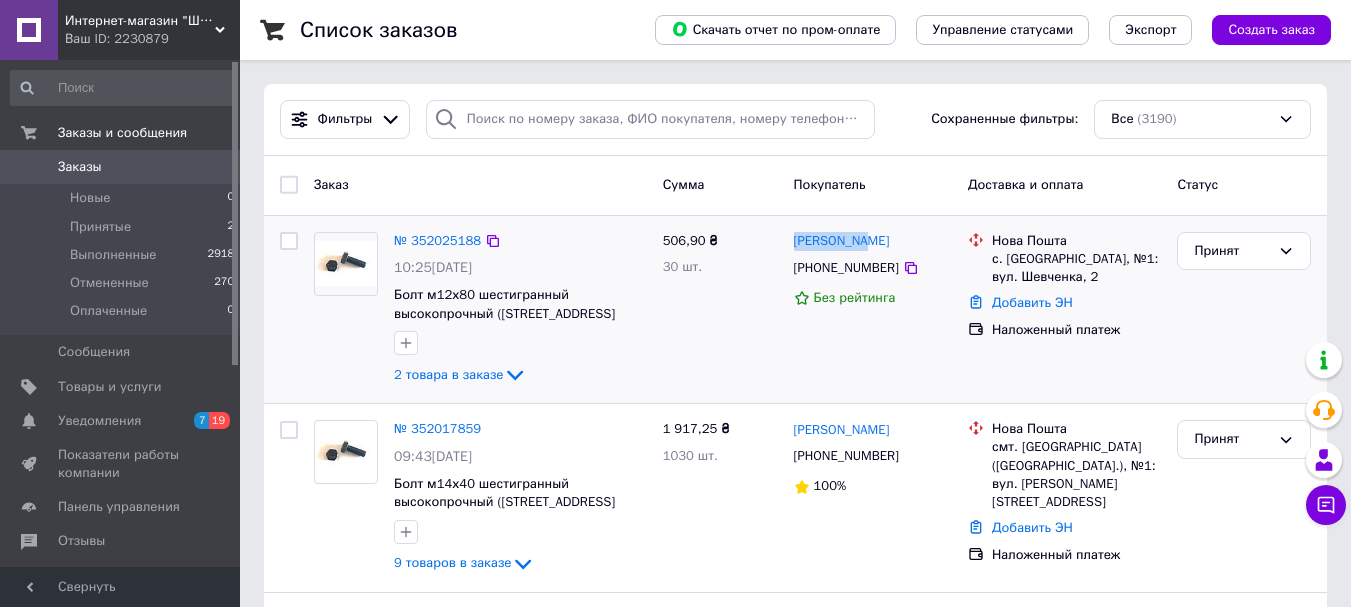 drag, startPoint x: 823, startPoint y: 233, endPoint x: 791, endPoint y: 239, distance: 32.55764 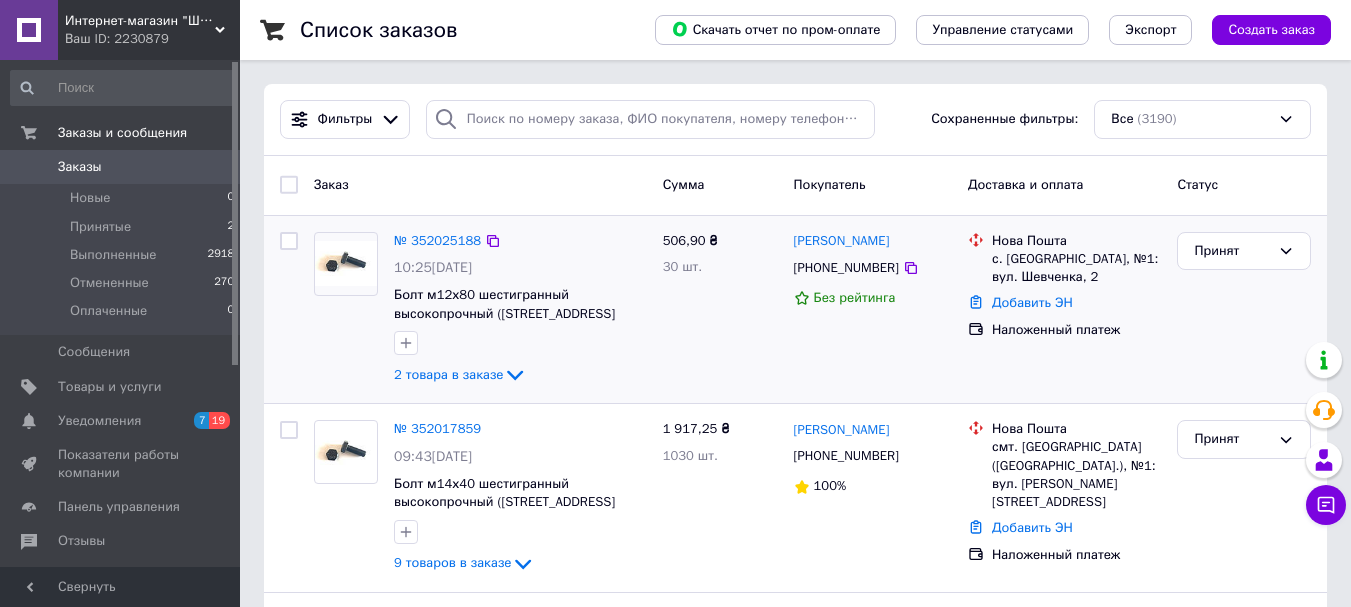 click on "2 товара в заказе" 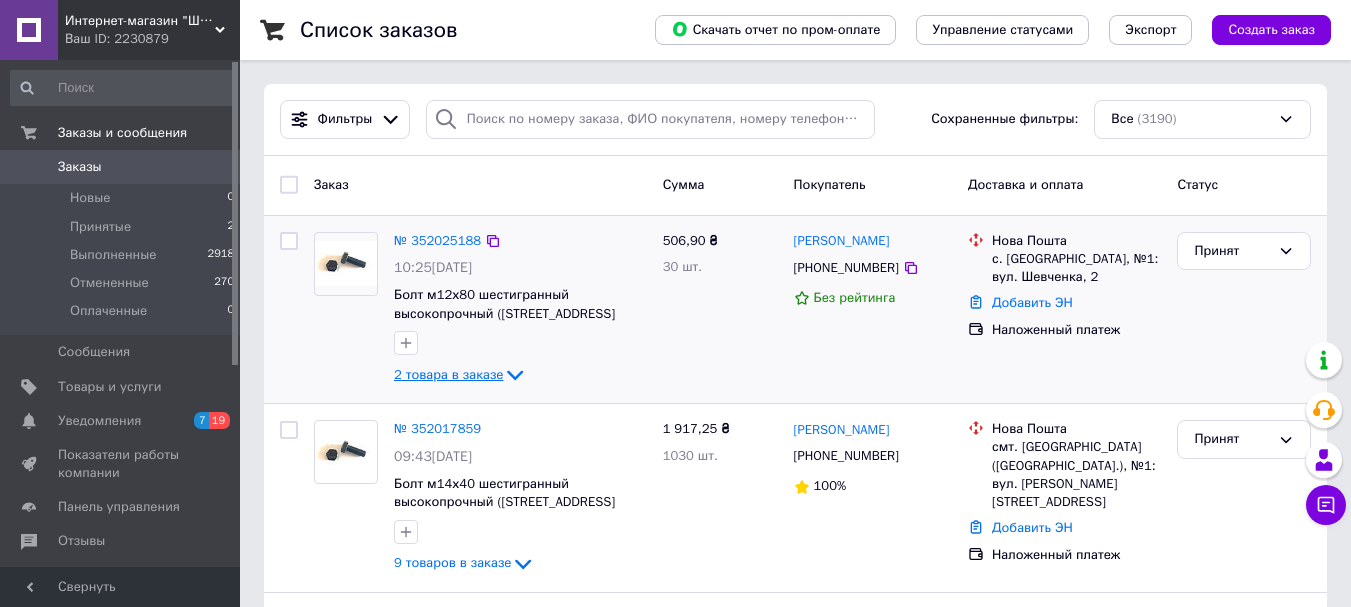 click on "2 товара в заказе" at bounding box center (448, 374) 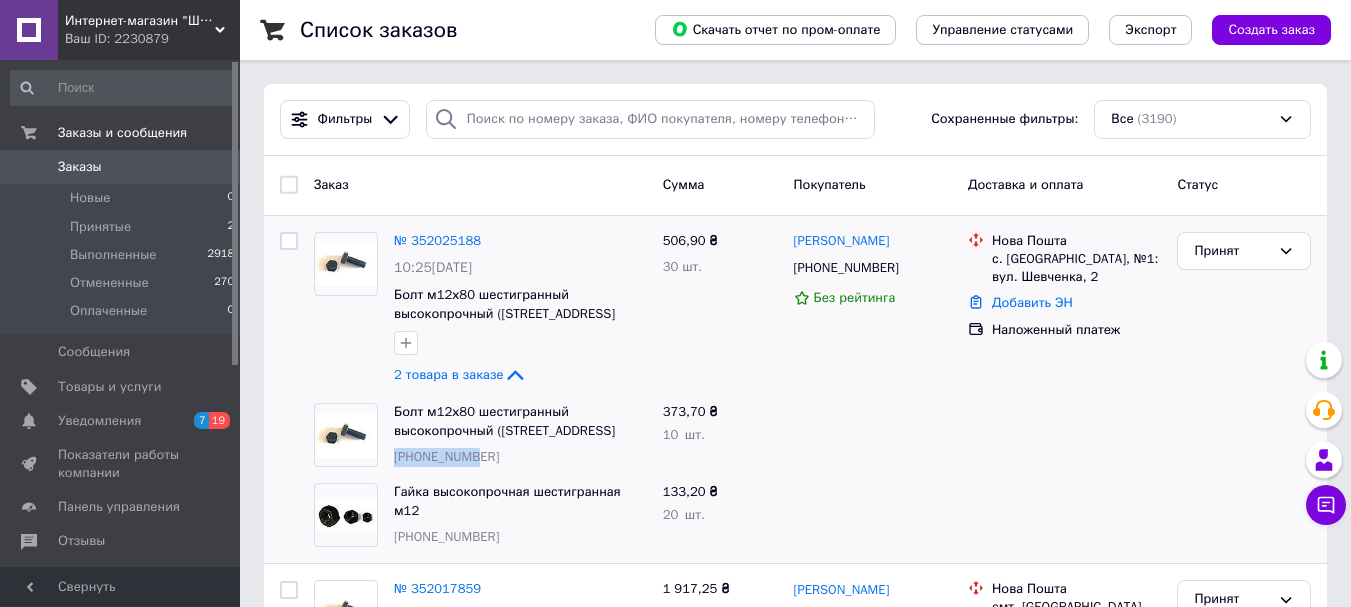 drag, startPoint x: 489, startPoint y: 460, endPoint x: 397, endPoint y: 460, distance: 92 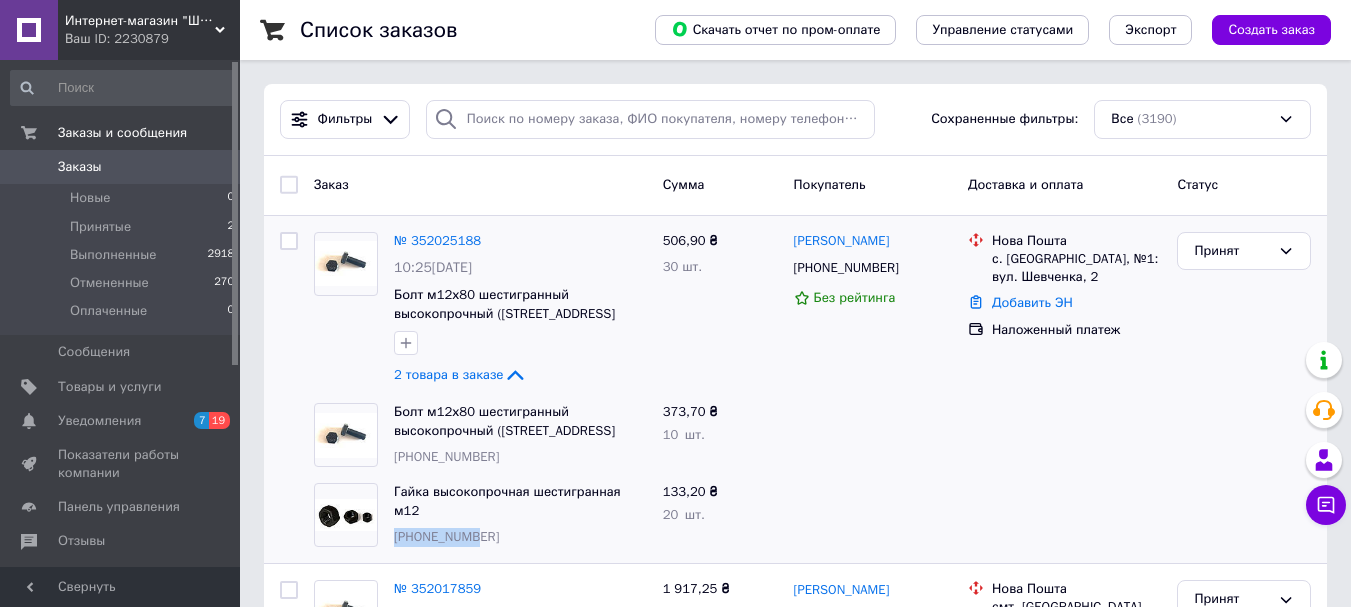 drag, startPoint x: 470, startPoint y: 520, endPoint x: 393, endPoint y: 517, distance: 77.05842 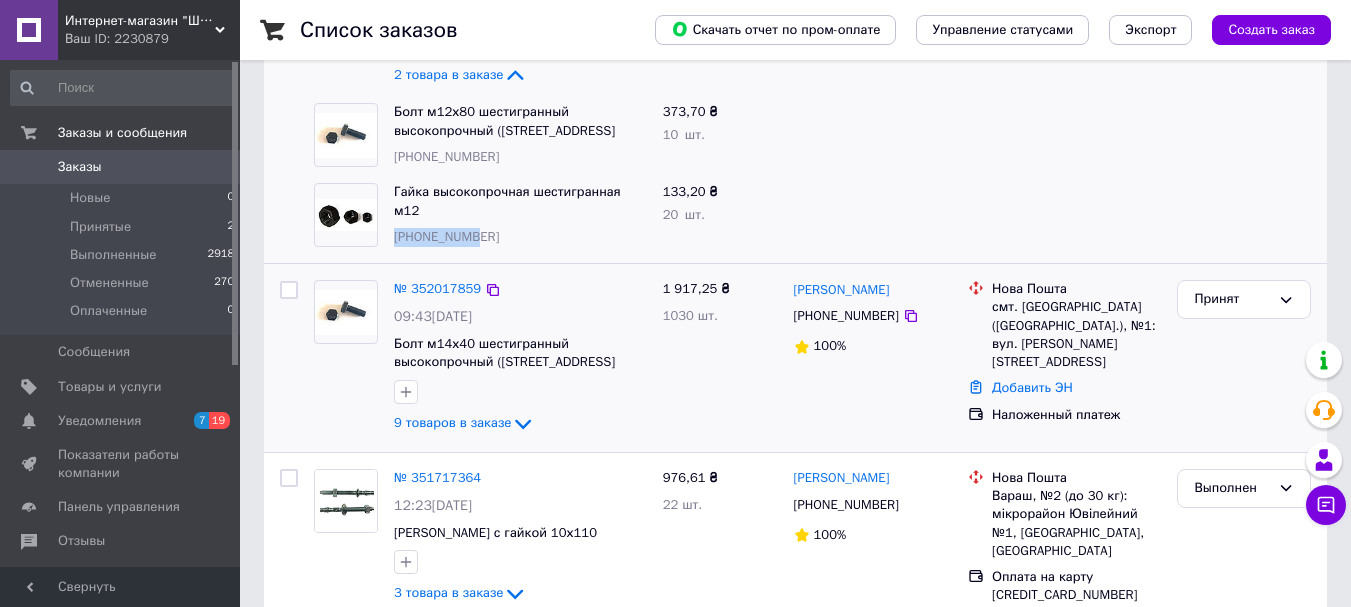 scroll, scrollTop: 0, scrollLeft: 0, axis: both 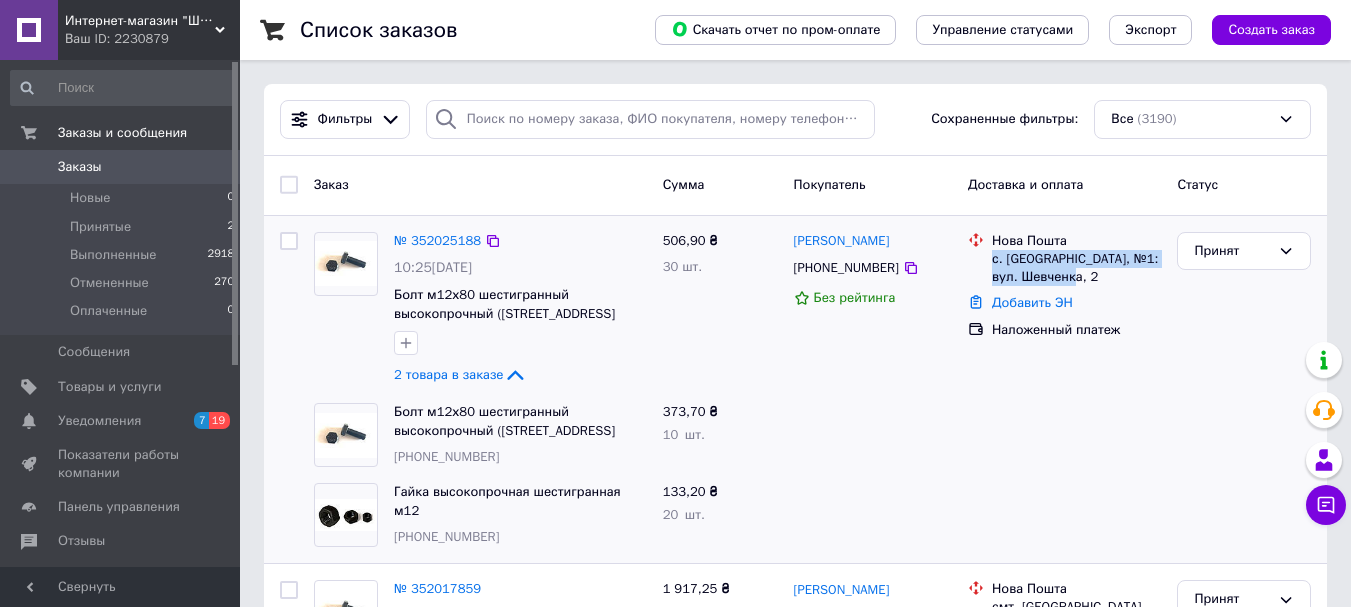 drag, startPoint x: 993, startPoint y: 263, endPoint x: 1068, endPoint y: 279, distance: 76.687675 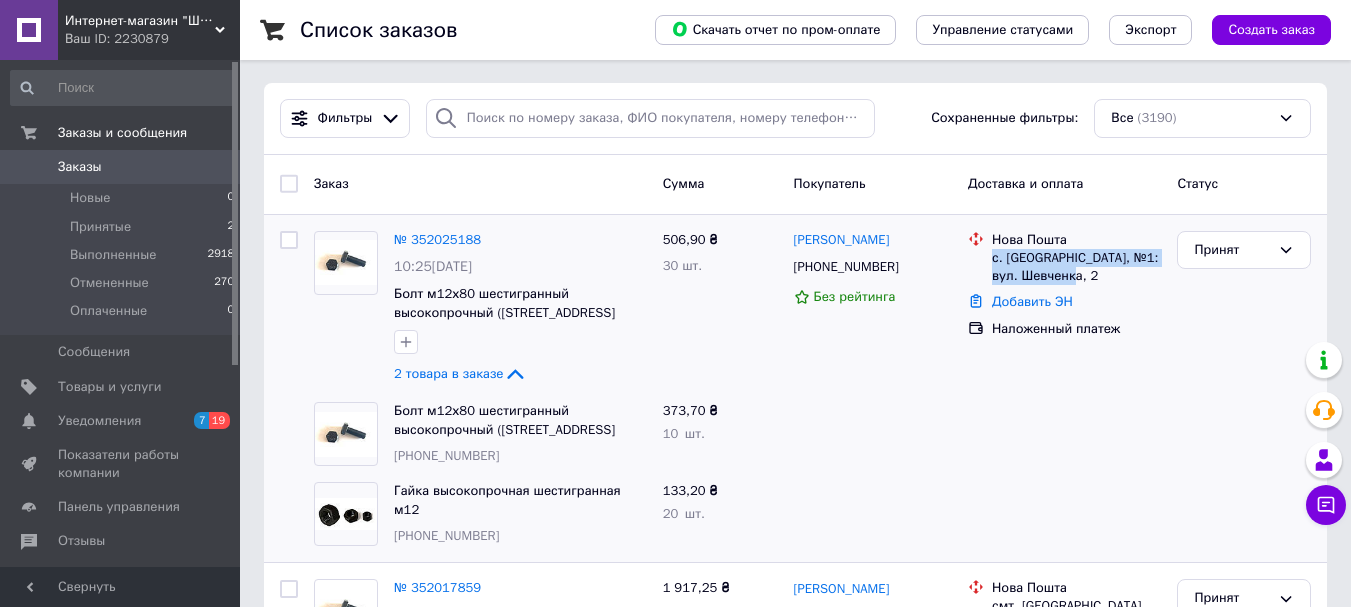 scroll, scrollTop: 0, scrollLeft: 0, axis: both 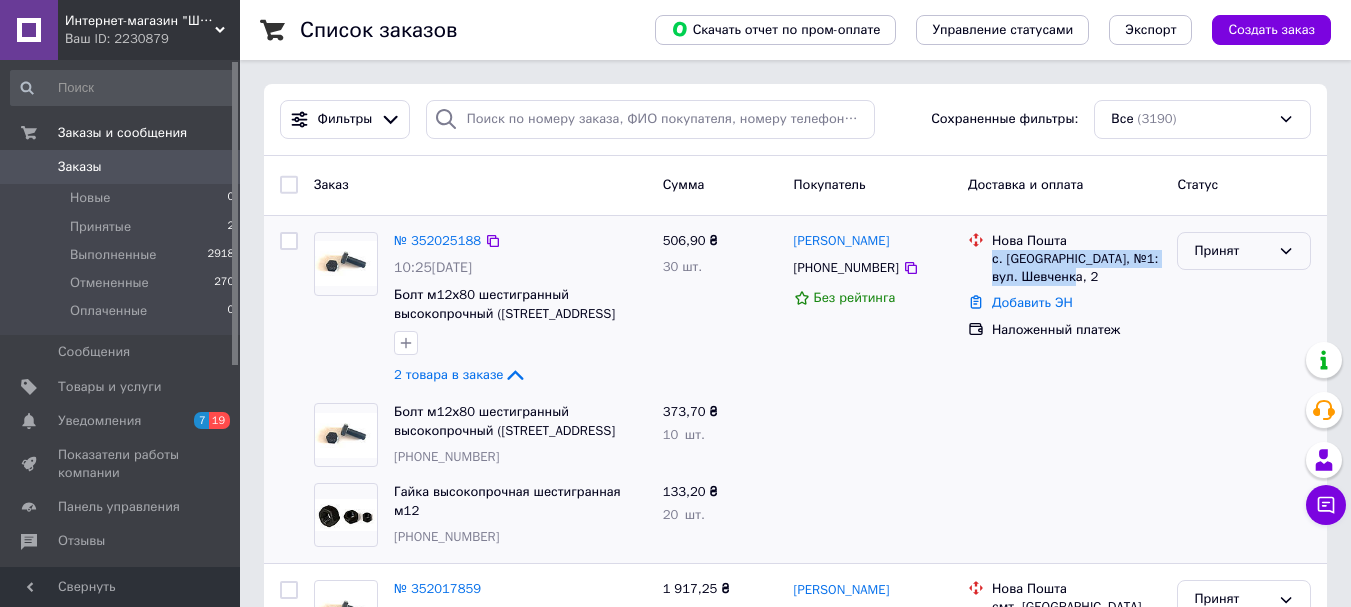 click on "Принят" at bounding box center (1232, 251) 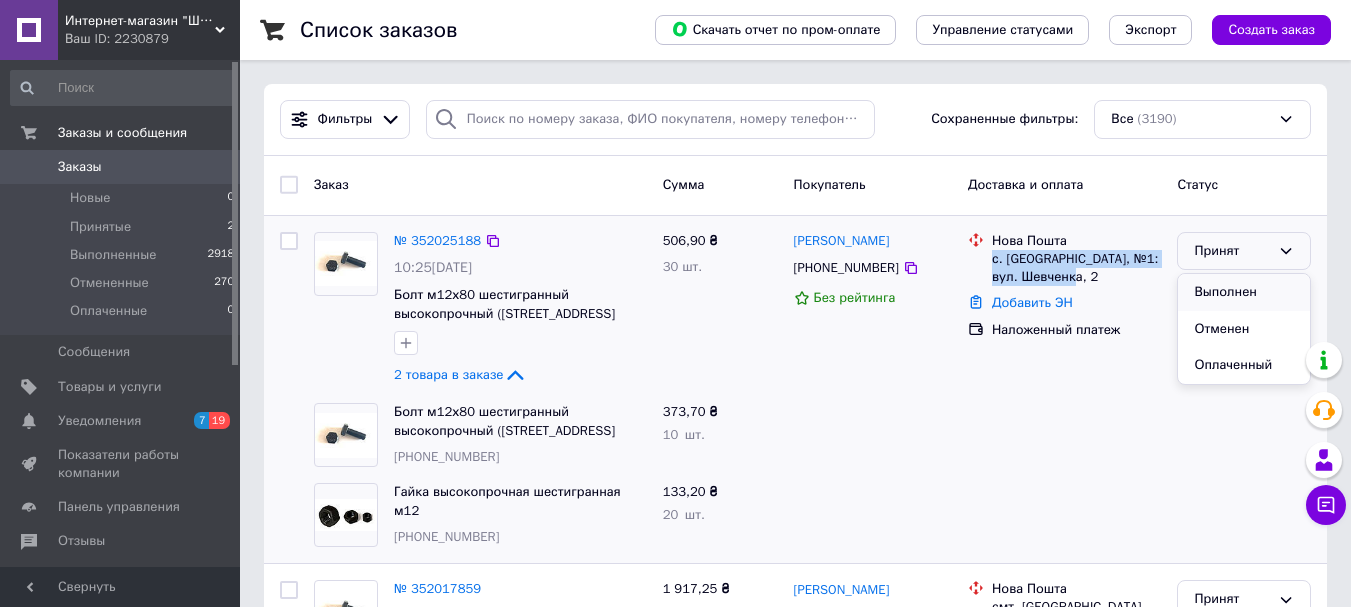 click on "Выполнен" at bounding box center [1244, 292] 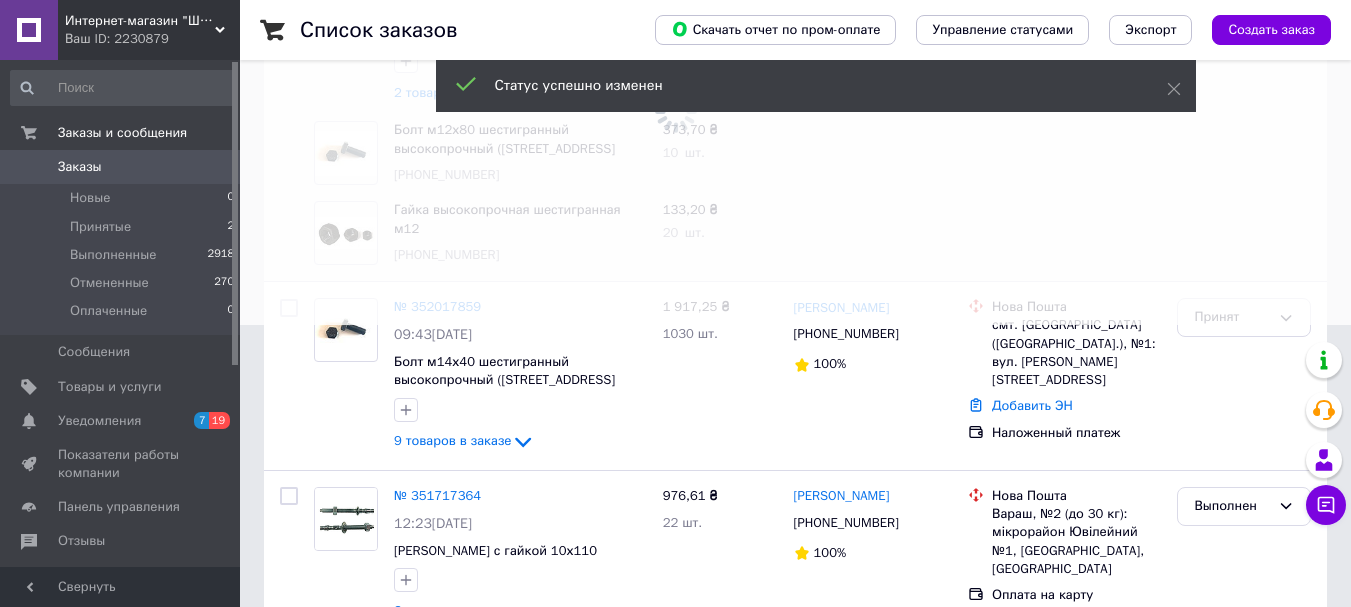 scroll, scrollTop: 400, scrollLeft: 0, axis: vertical 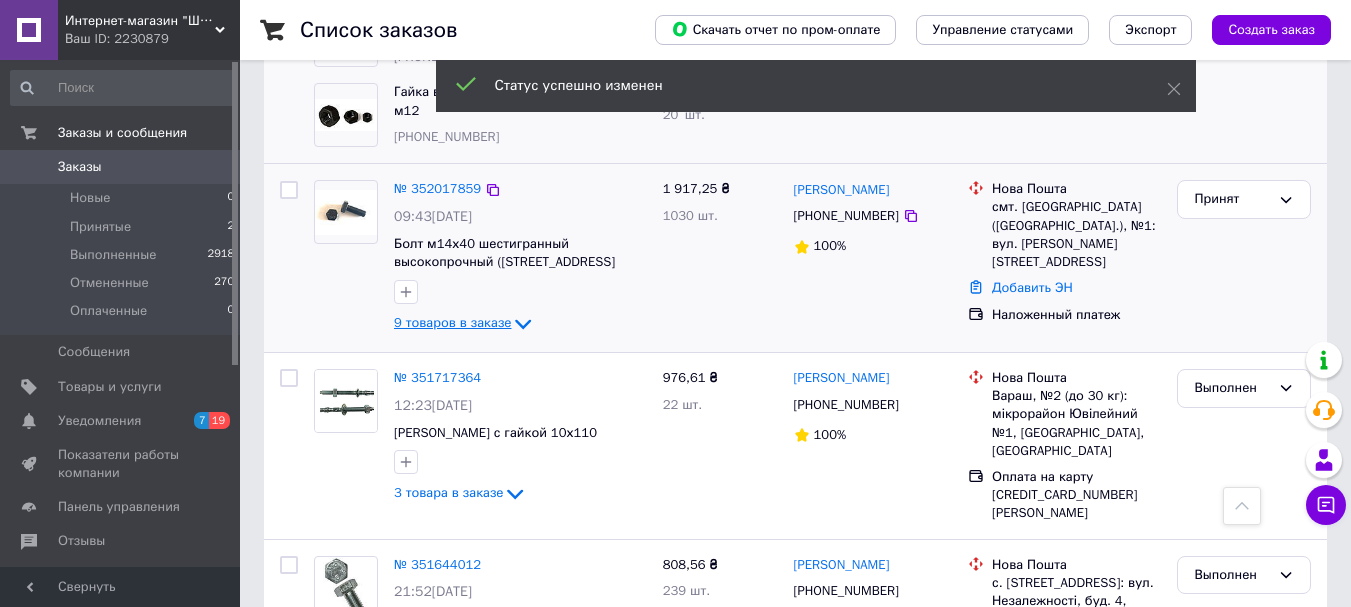 click 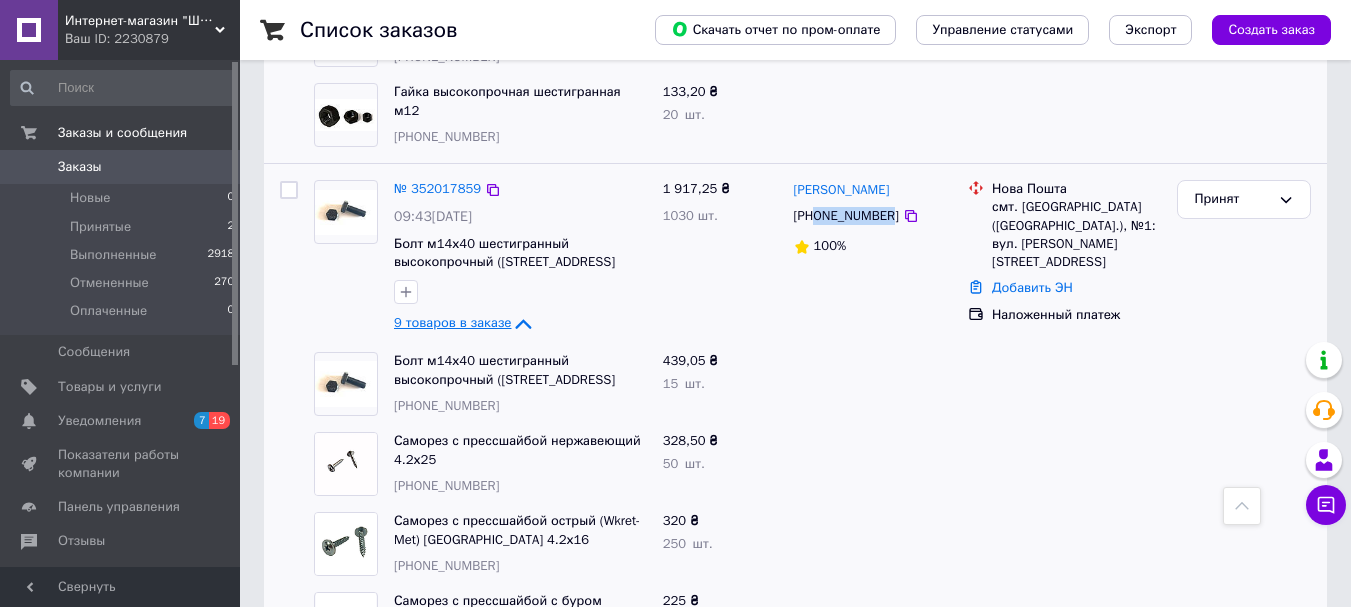 drag, startPoint x: 886, startPoint y: 217, endPoint x: 819, endPoint y: 215, distance: 67.02985 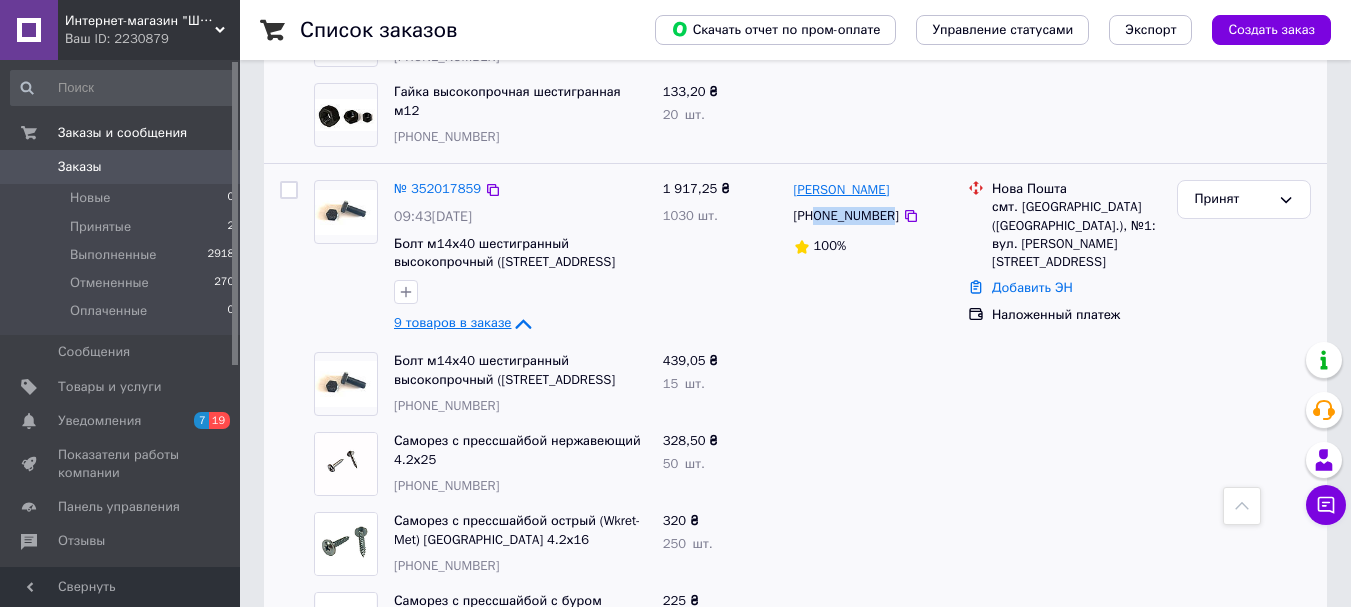 drag, startPoint x: 899, startPoint y: 190, endPoint x: 796, endPoint y: 188, distance: 103.01942 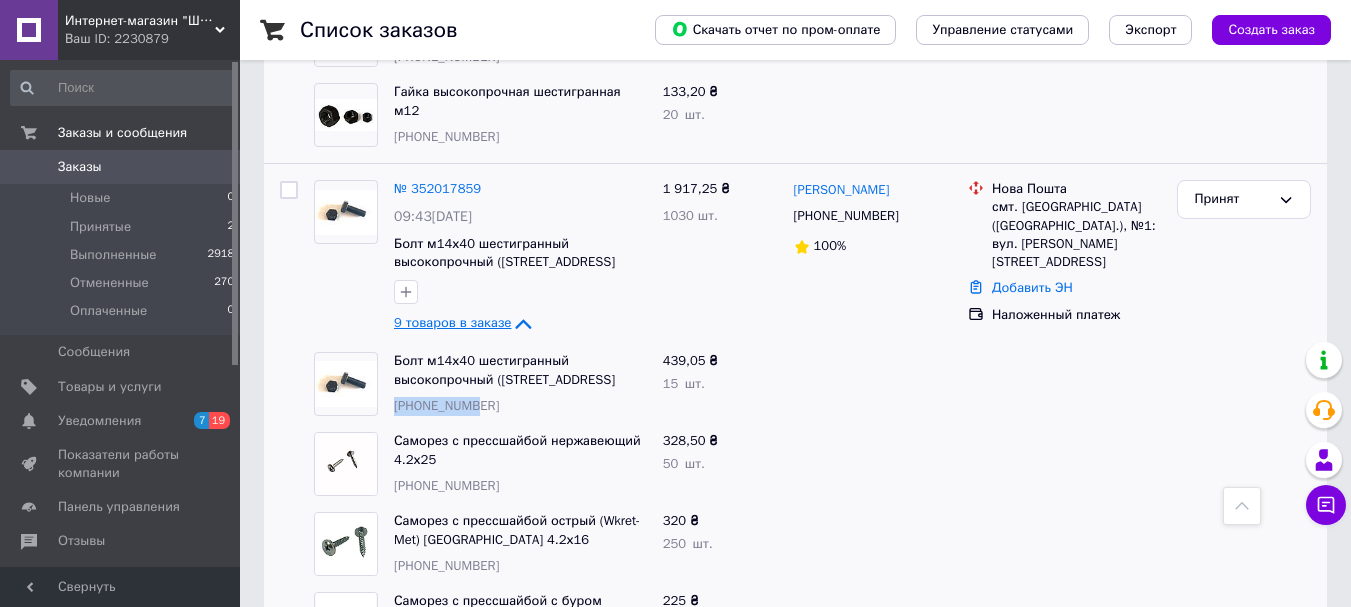 drag, startPoint x: 485, startPoint y: 402, endPoint x: 397, endPoint y: 402, distance: 88 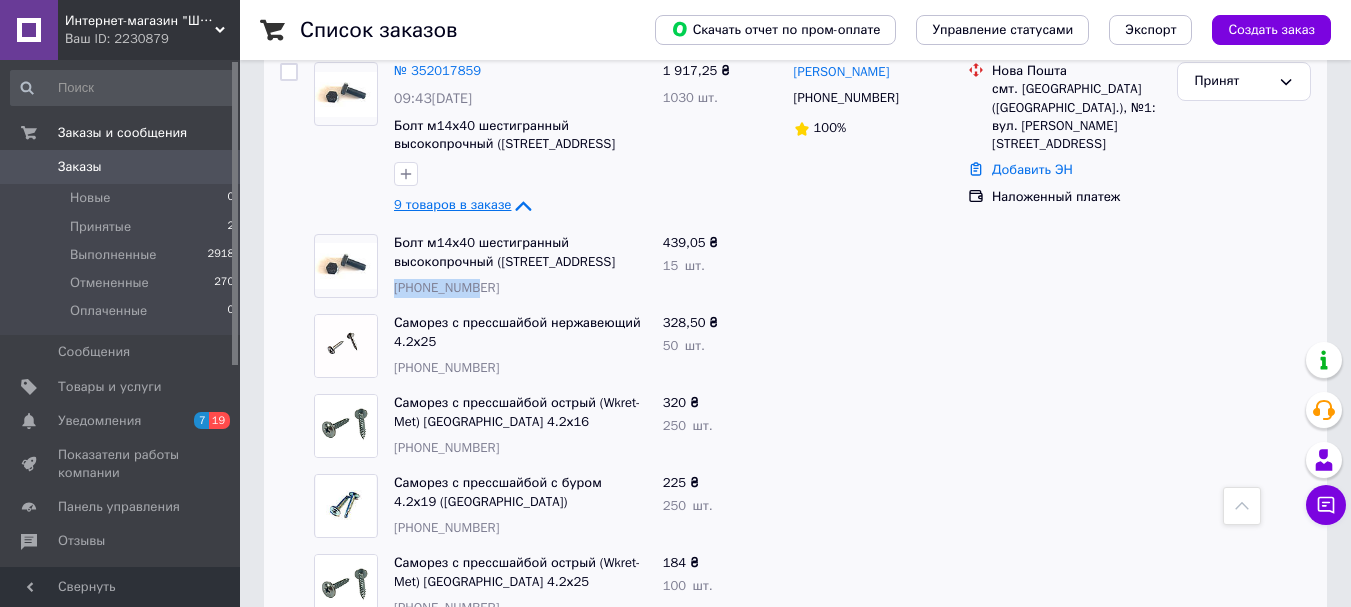 scroll, scrollTop: 600, scrollLeft: 0, axis: vertical 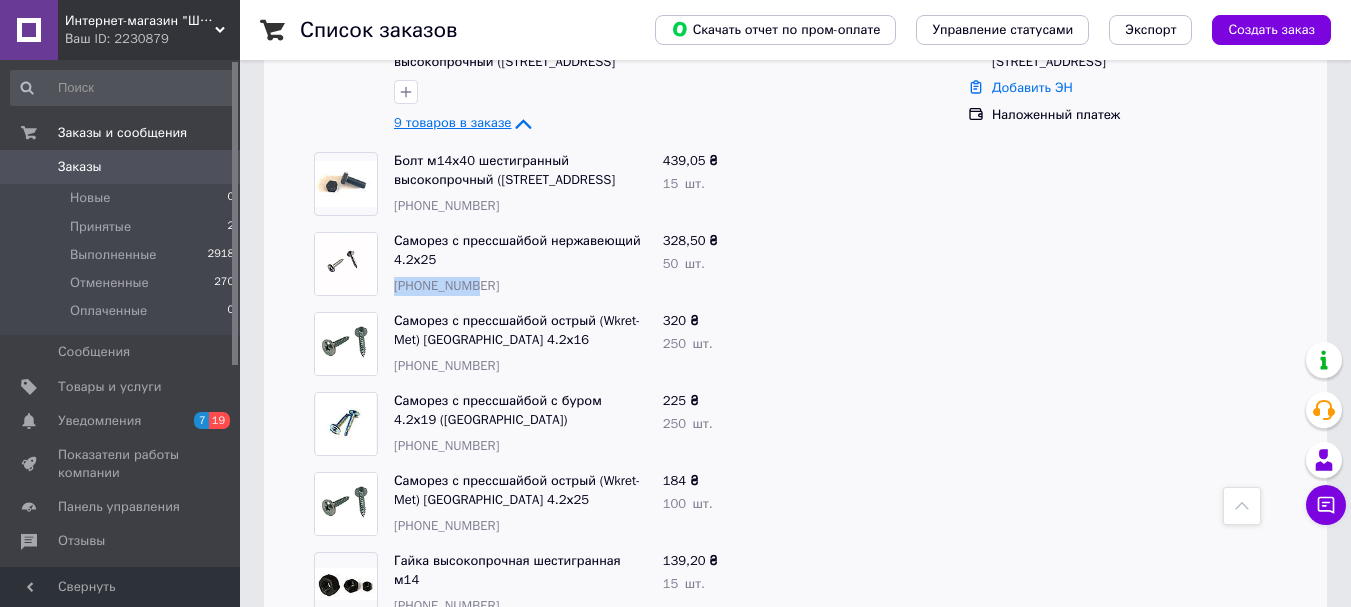 drag, startPoint x: 476, startPoint y: 288, endPoint x: 394, endPoint y: 287, distance: 82.006096 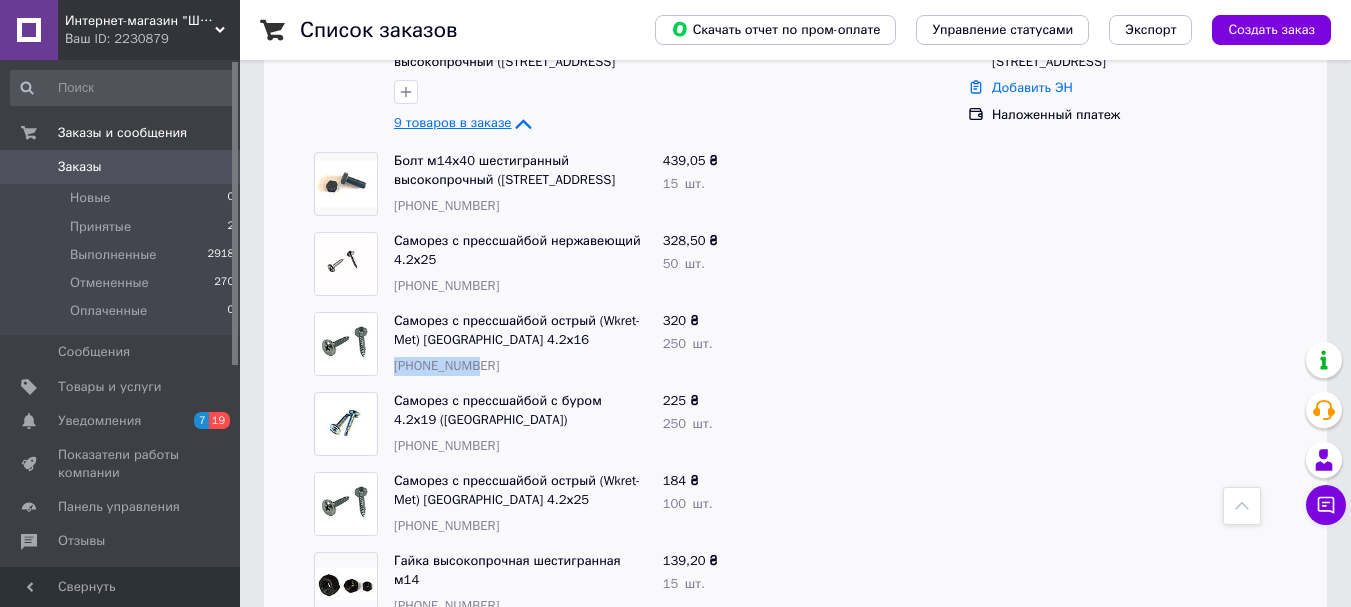 drag, startPoint x: 476, startPoint y: 369, endPoint x: 393, endPoint y: 366, distance: 83.0542 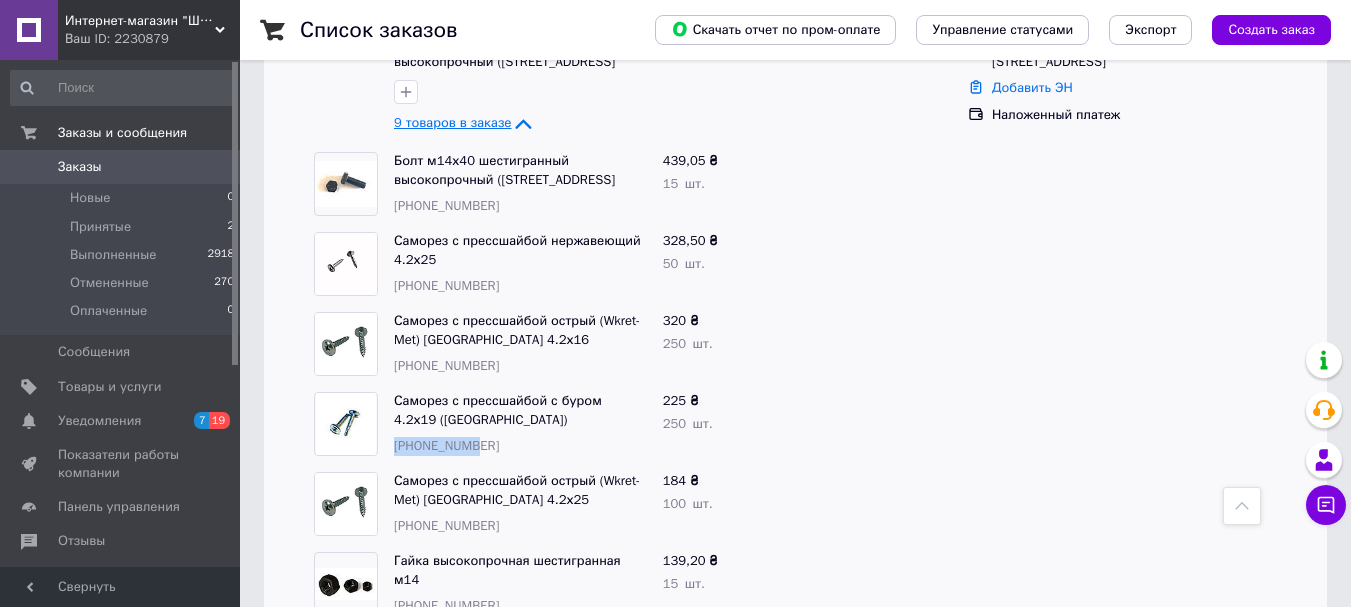drag, startPoint x: 477, startPoint y: 450, endPoint x: 395, endPoint y: 443, distance: 82.29824 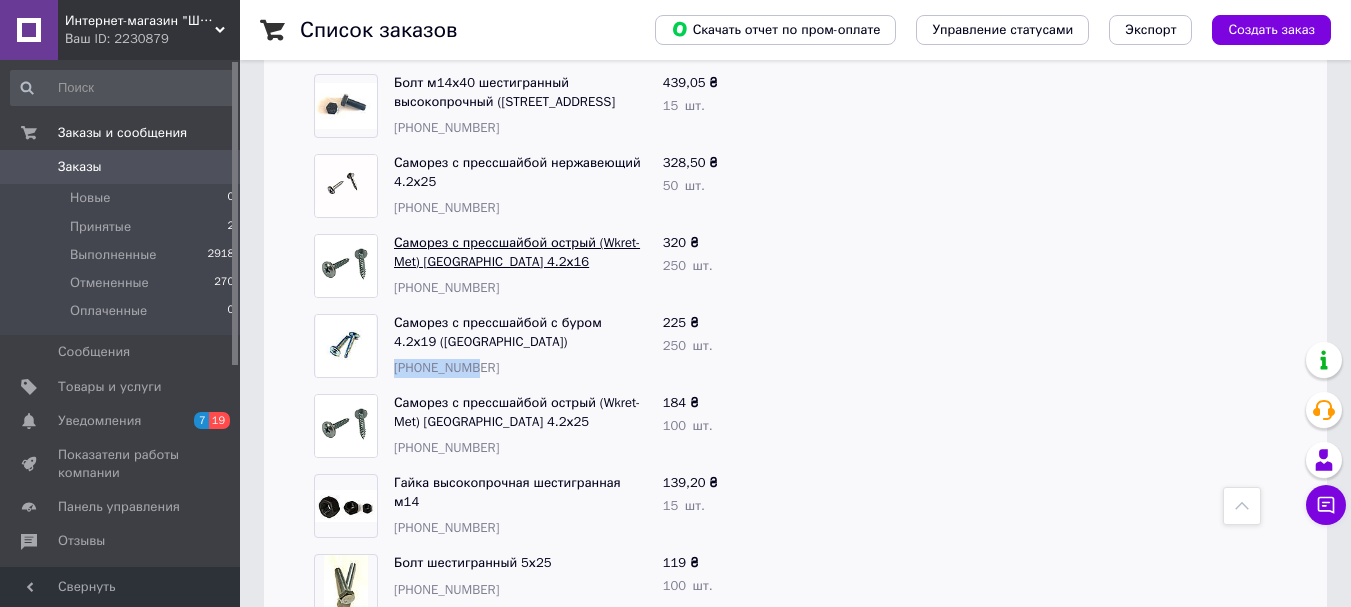 scroll, scrollTop: 800, scrollLeft: 0, axis: vertical 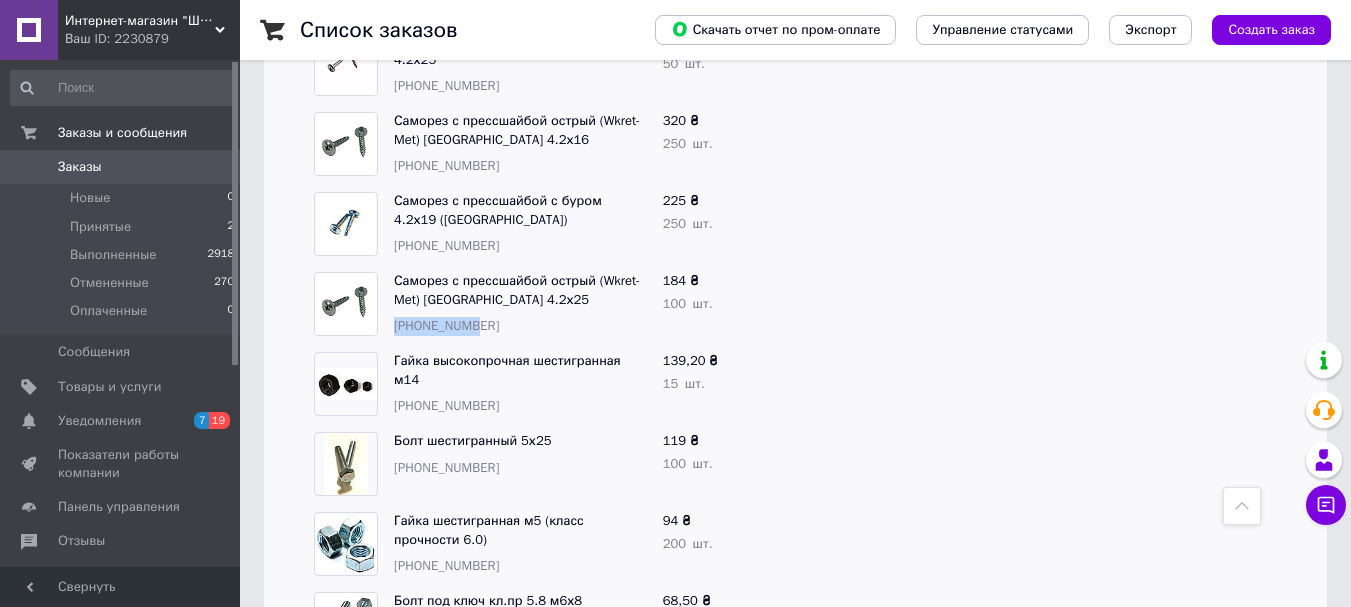 drag, startPoint x: 485, startPoint y: 334, endPoint x: 396, endPoint y: 326, distance: 89.358826 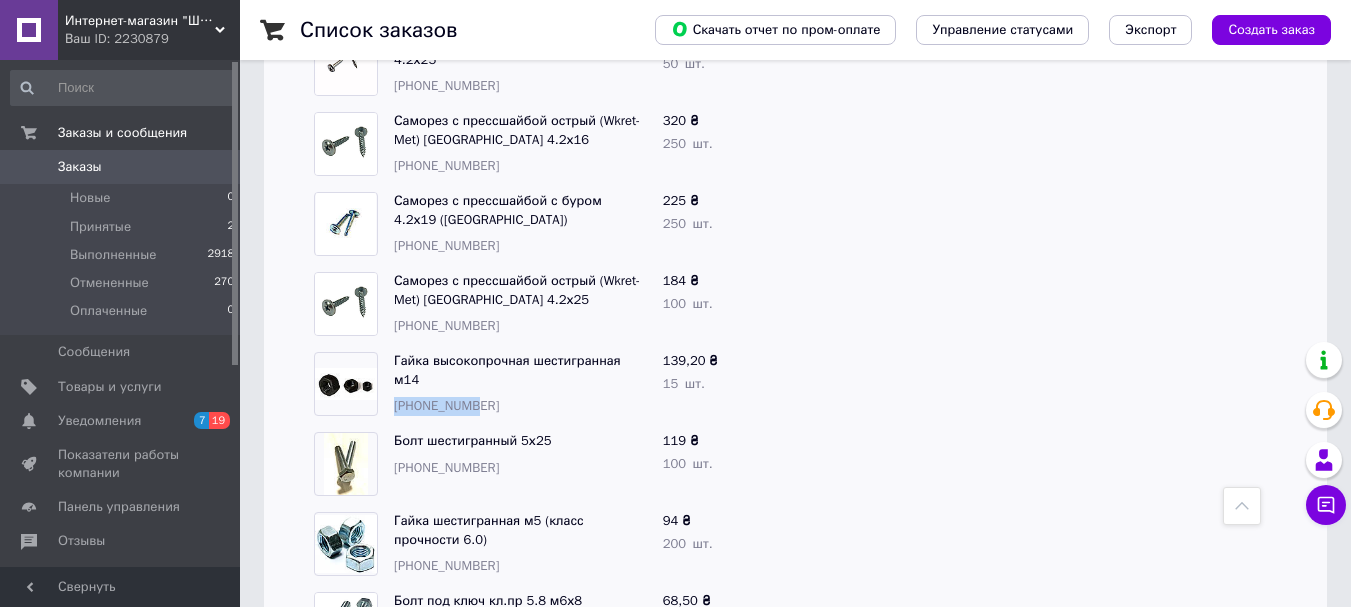 drag, startPoint x: 472, startPoint y: 392, endPoint x: 395, endPoint y: 385, distance: 77.31753 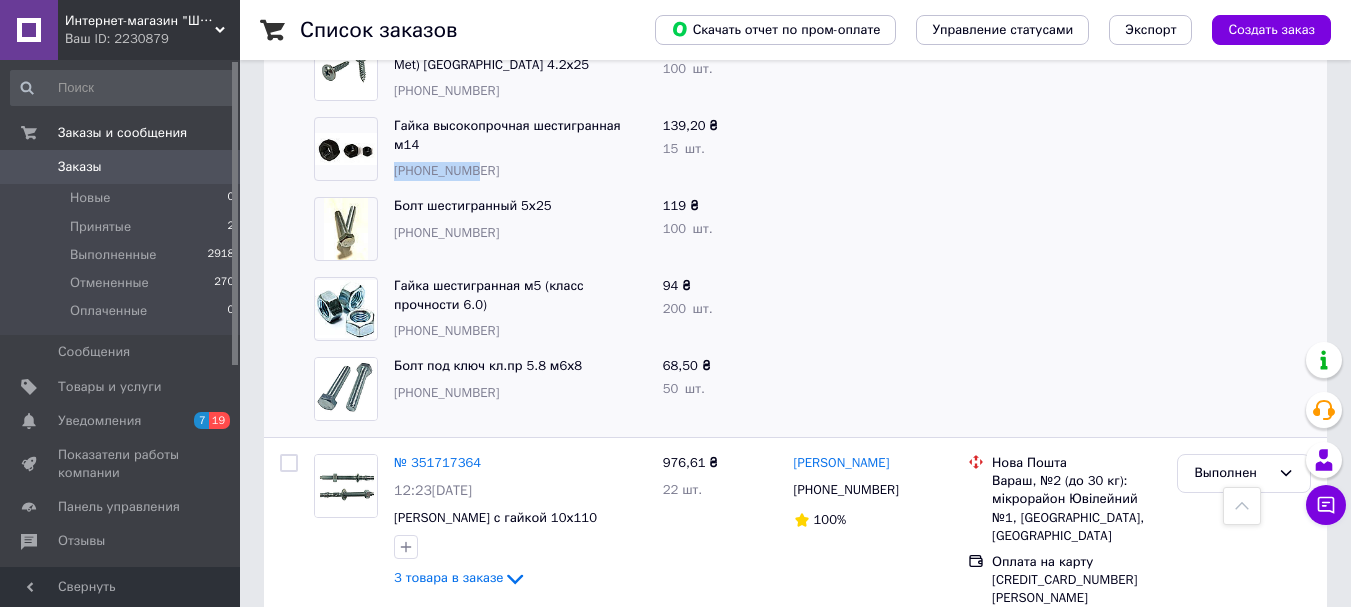 scroll, scrollTop: 1000, scrollLeft: 0, axis: vertical 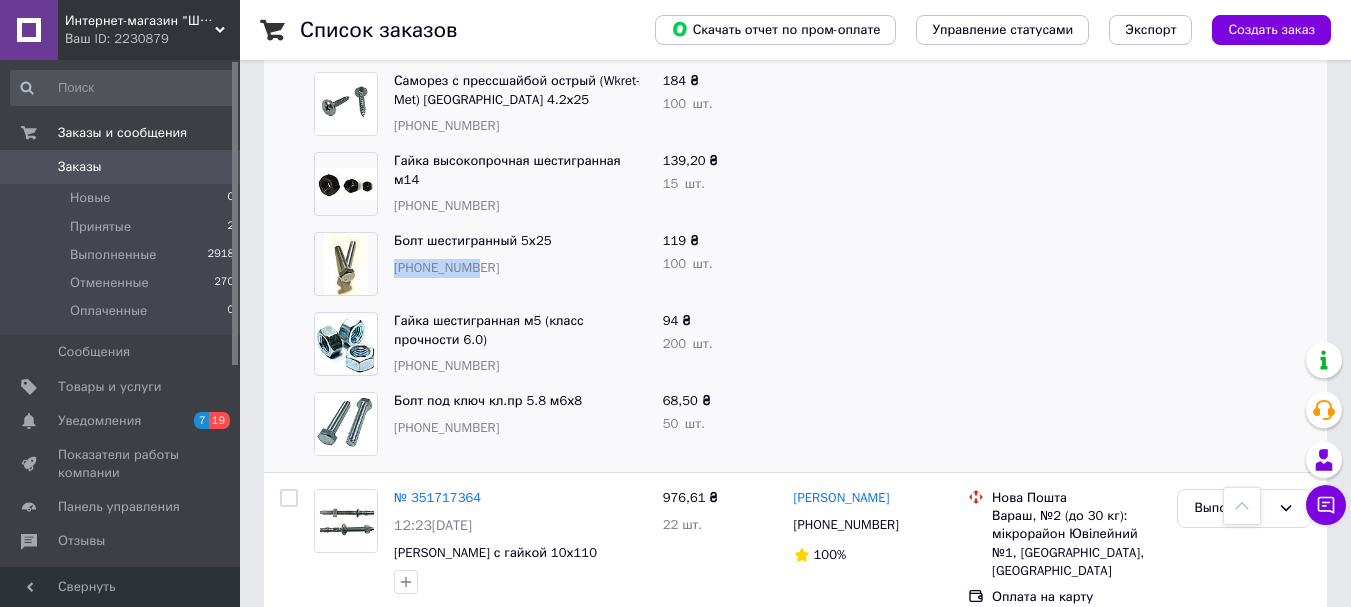drag, startPoint x: 482, startPoint y: 270, endPoint x: 394, endPoint y: 267, distance: 88.051125 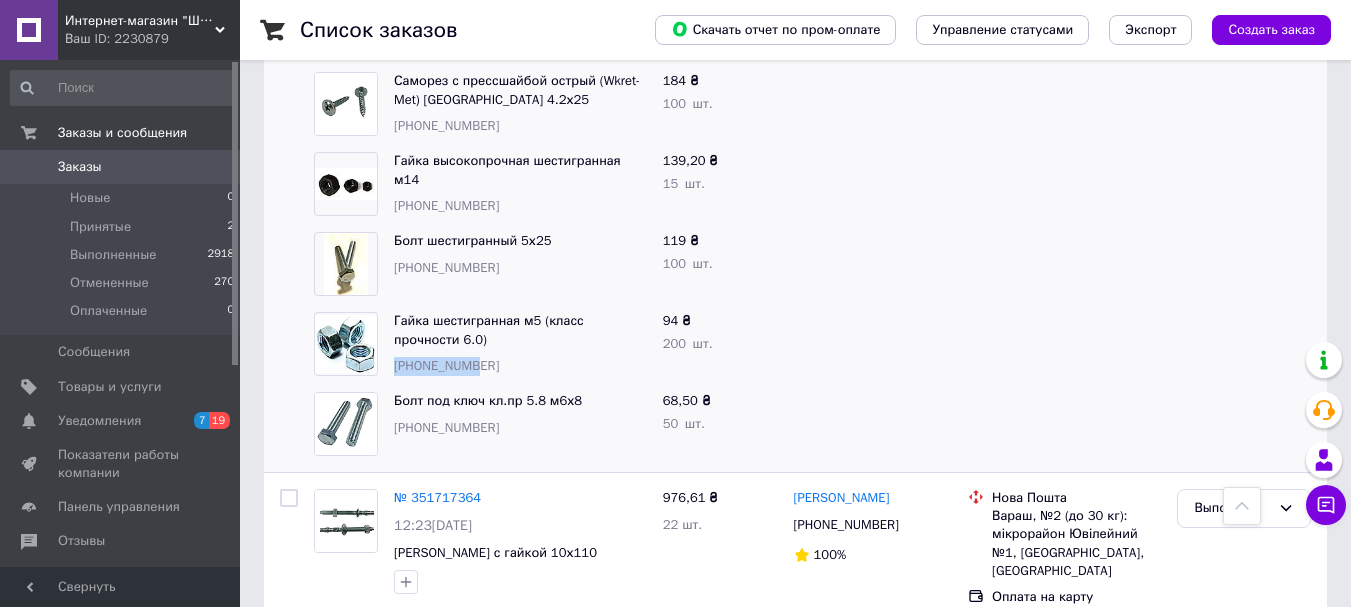 drag, startPoint x: 470, startPoint y: 366, endPoint x: 389, endPoint y: 366, distance: 81 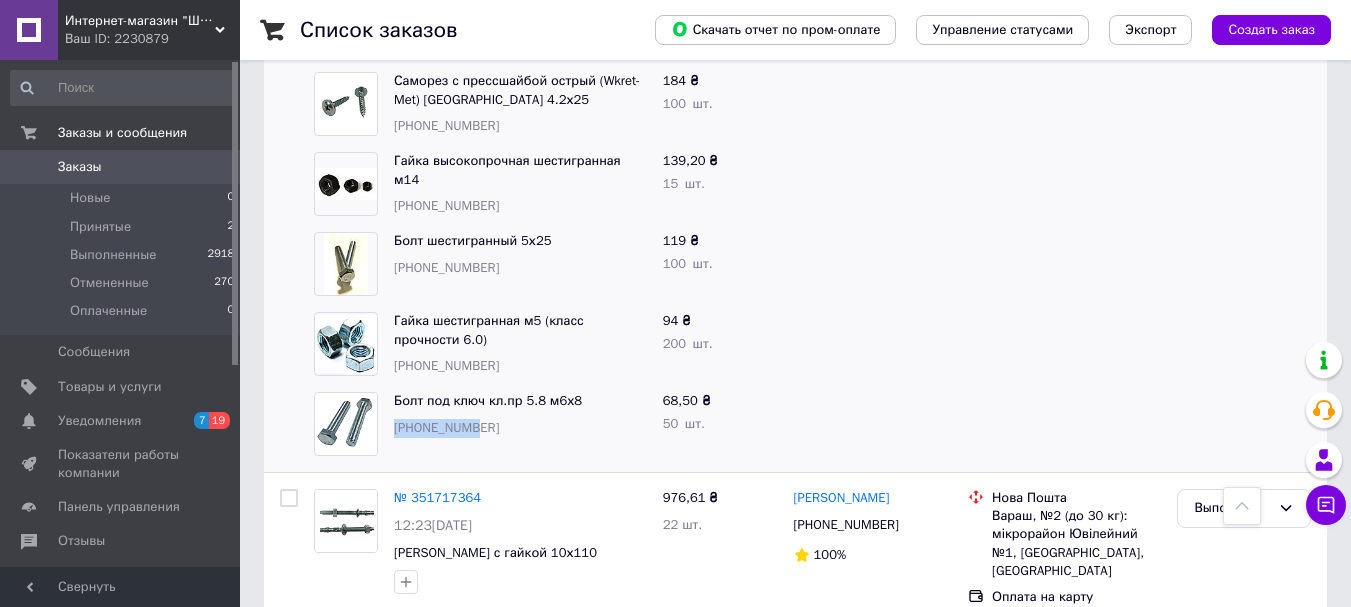drag, startPoint x: 467, startPoint y: 432, endPoint x: 397, endPoint y: 427, distance: 70.178345 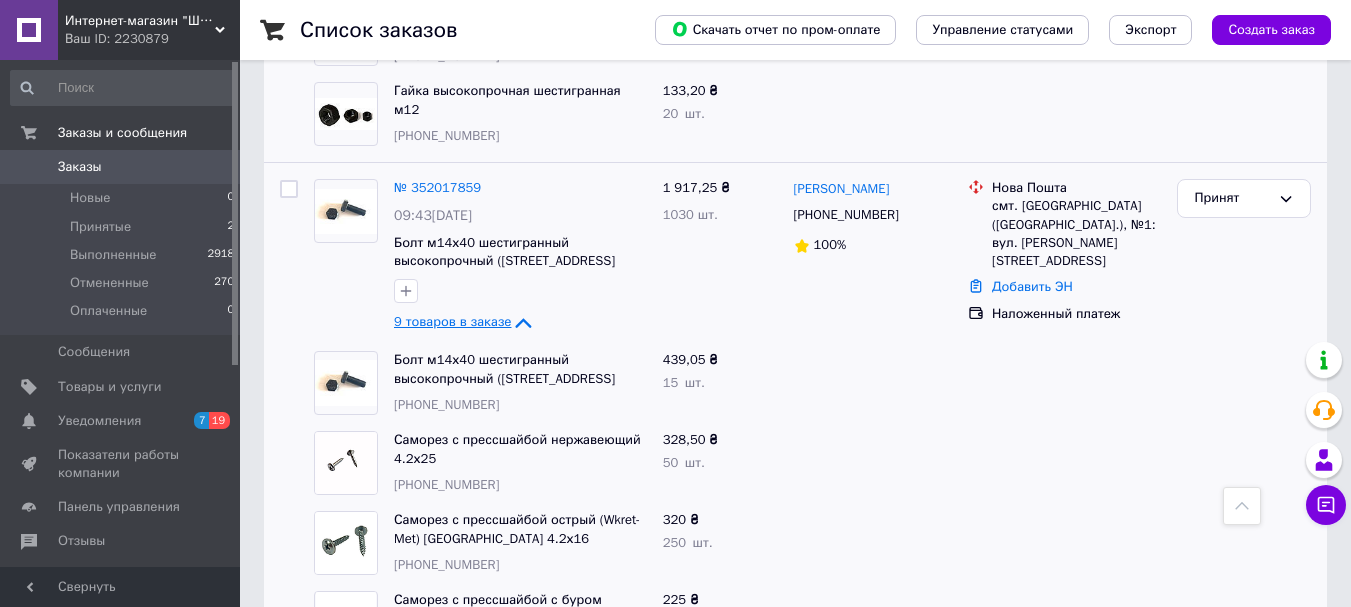 scroll, scrollTop: 400, scrollLeft: 0, axis: vertical 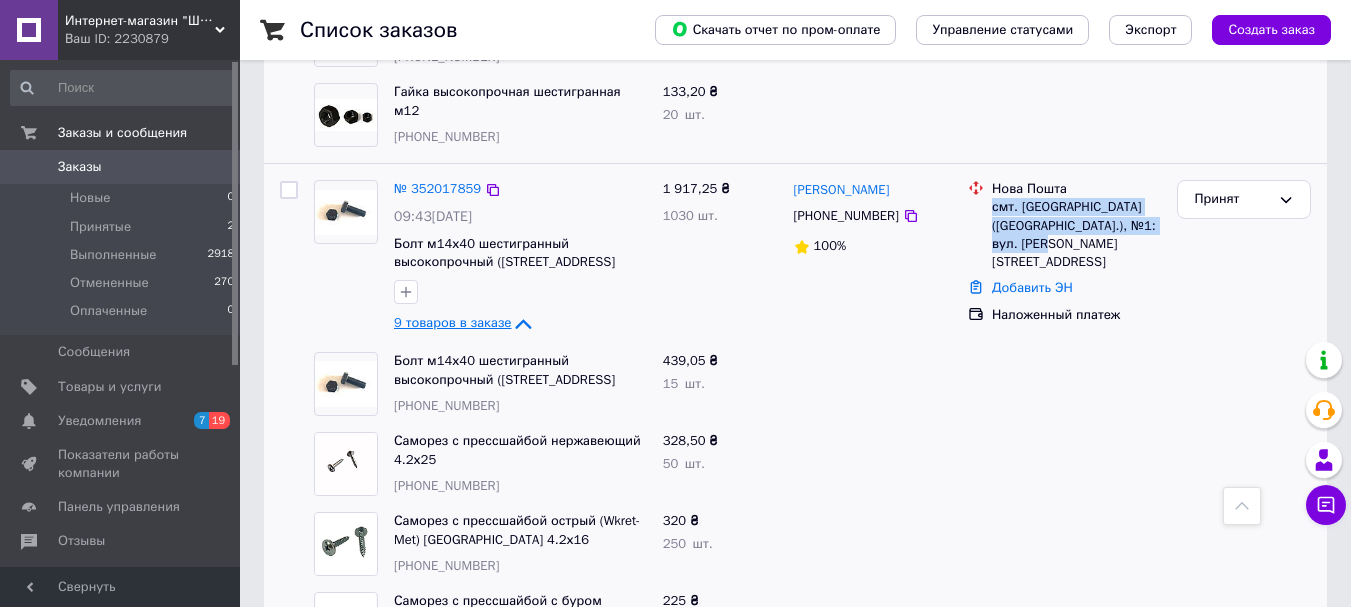 drag, startPoint x: 1020, startPoint y: 216, endPoint x: 1090, endPoint y: 239, distance: 73.68175 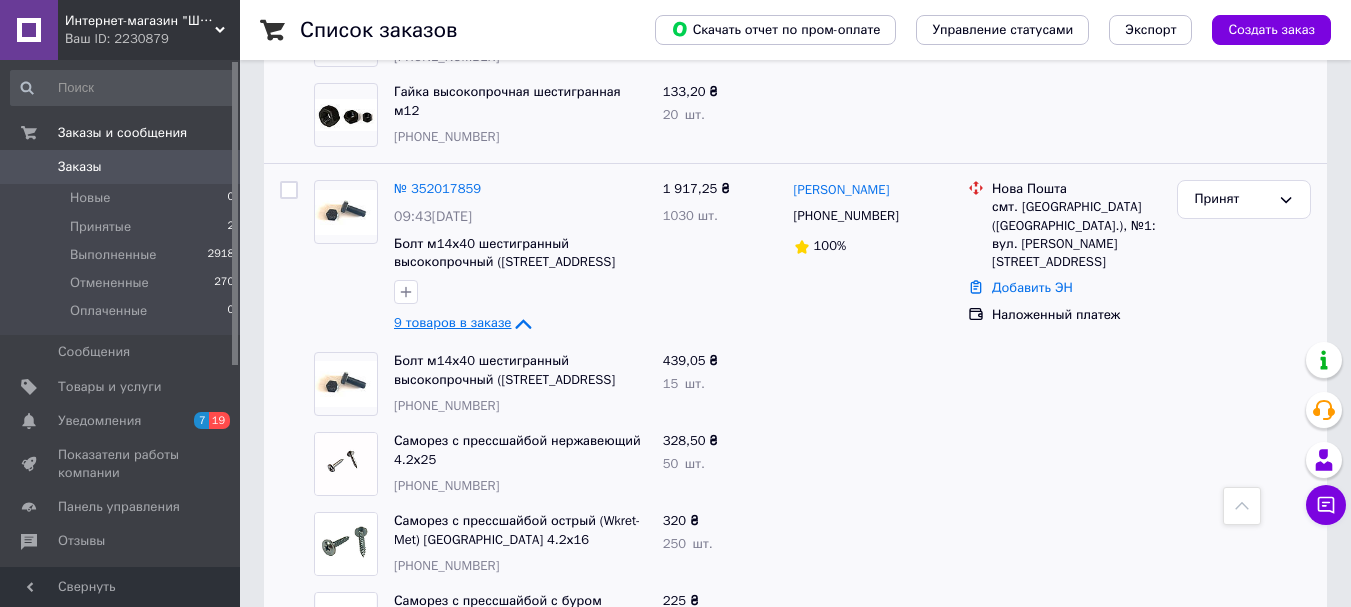 click on "9 товаров в заказе" at bounding box center [452, 323] 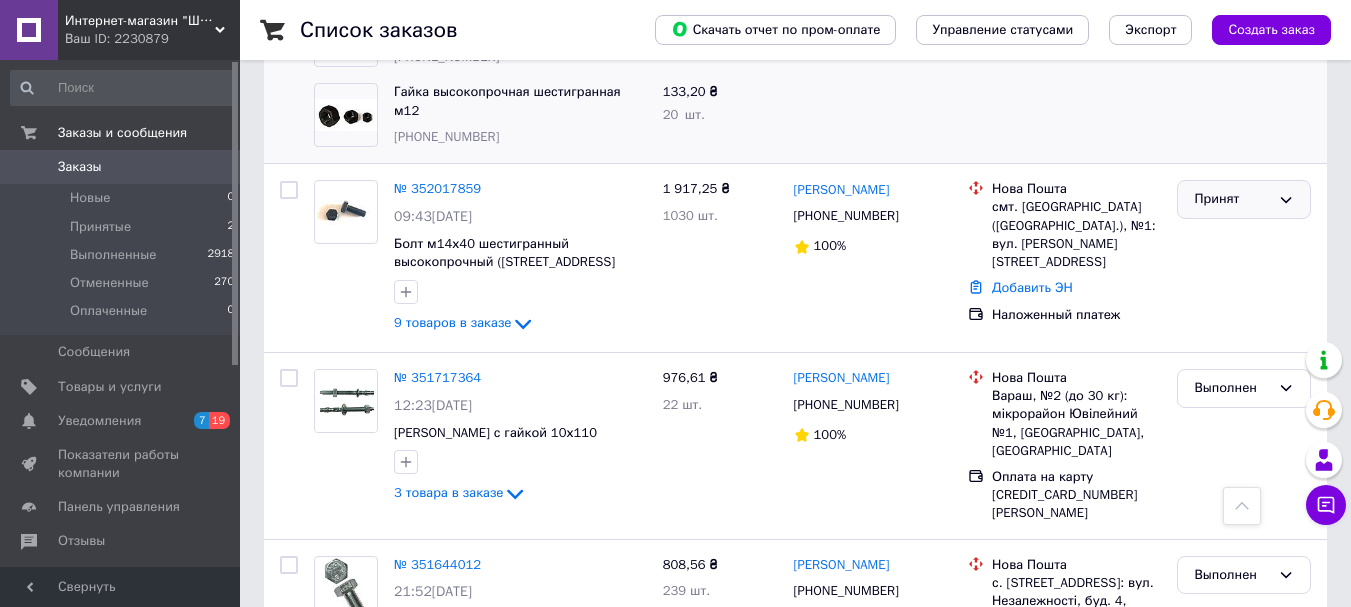 click on "Принят" at bounding box center (1232, 199) 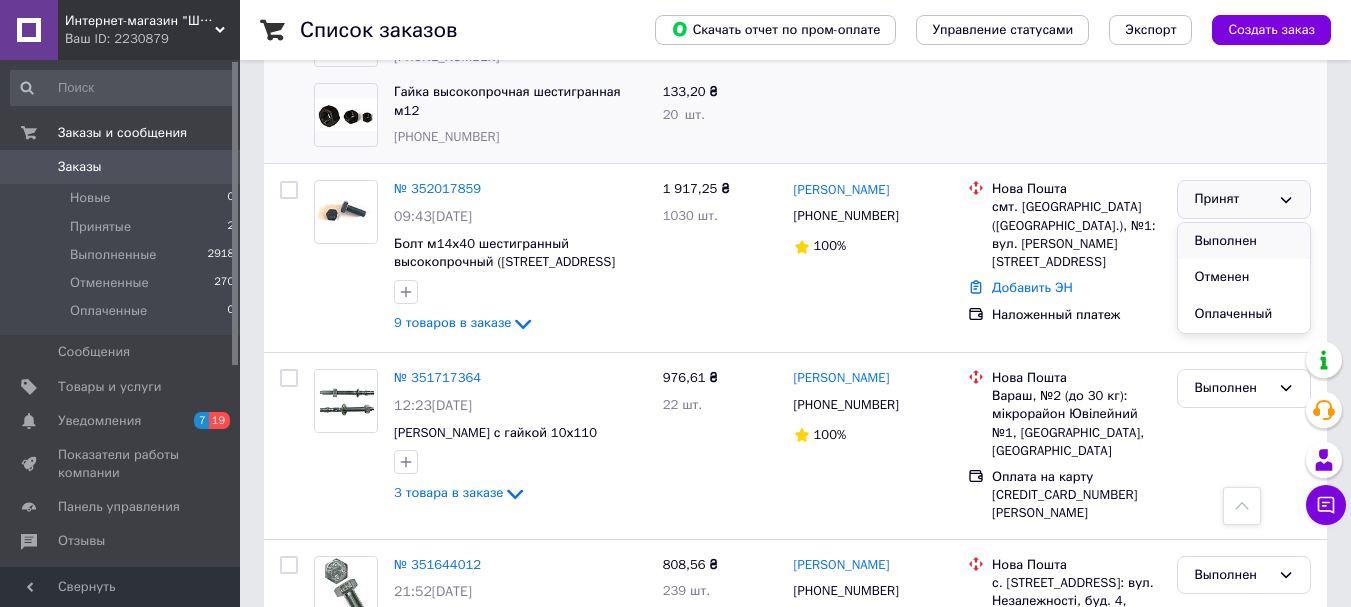 click on "Выполнен" at bounding box center [1244, 241] 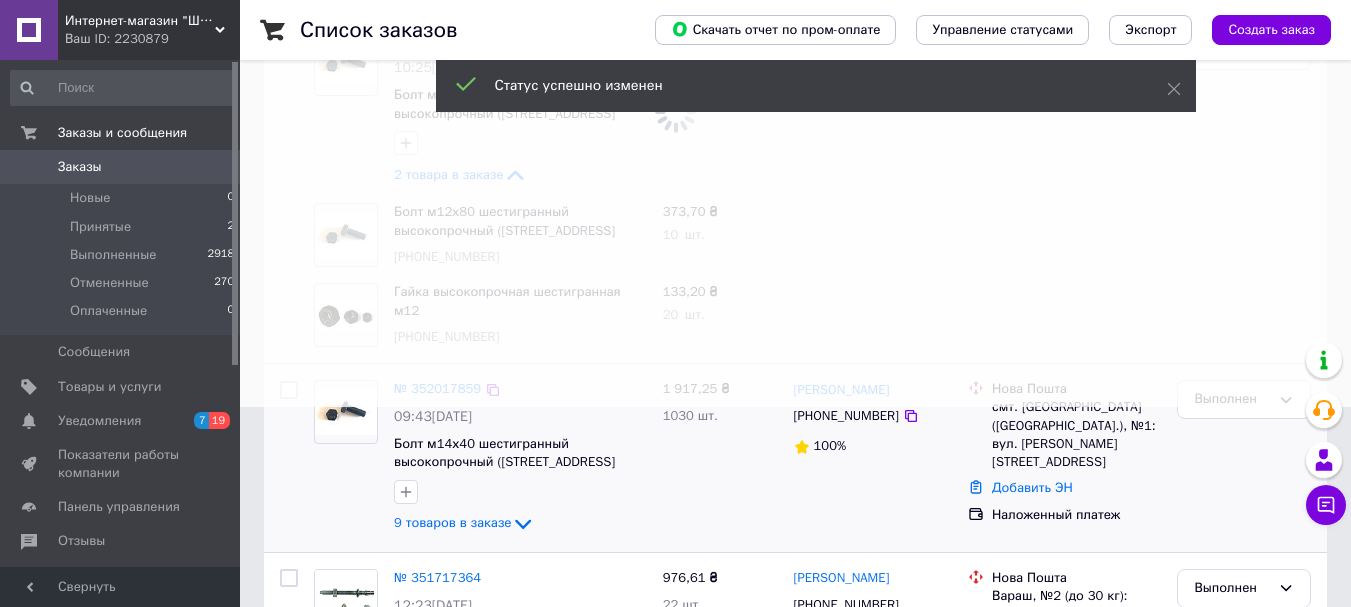 scroll, scrollTop: 0, scrollLeft: 0, axis: both 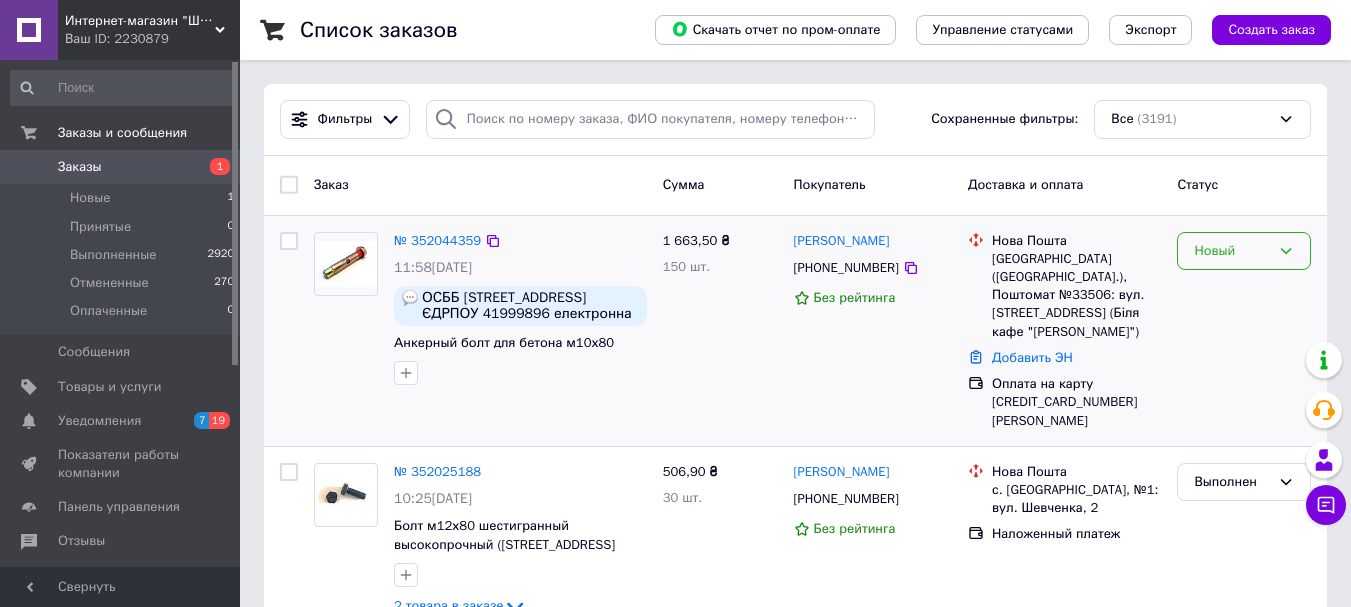 click on "Новый" at bounding box center [1232, 251] 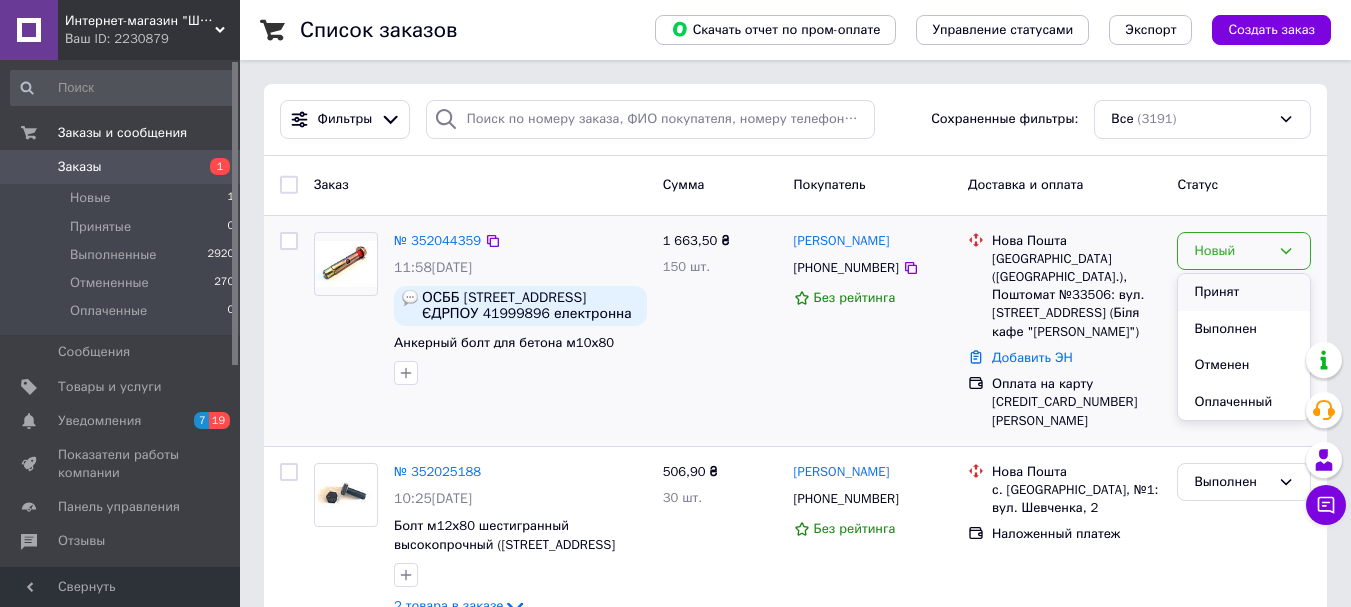 click on "Принят" at bounding box center (1244, 292) 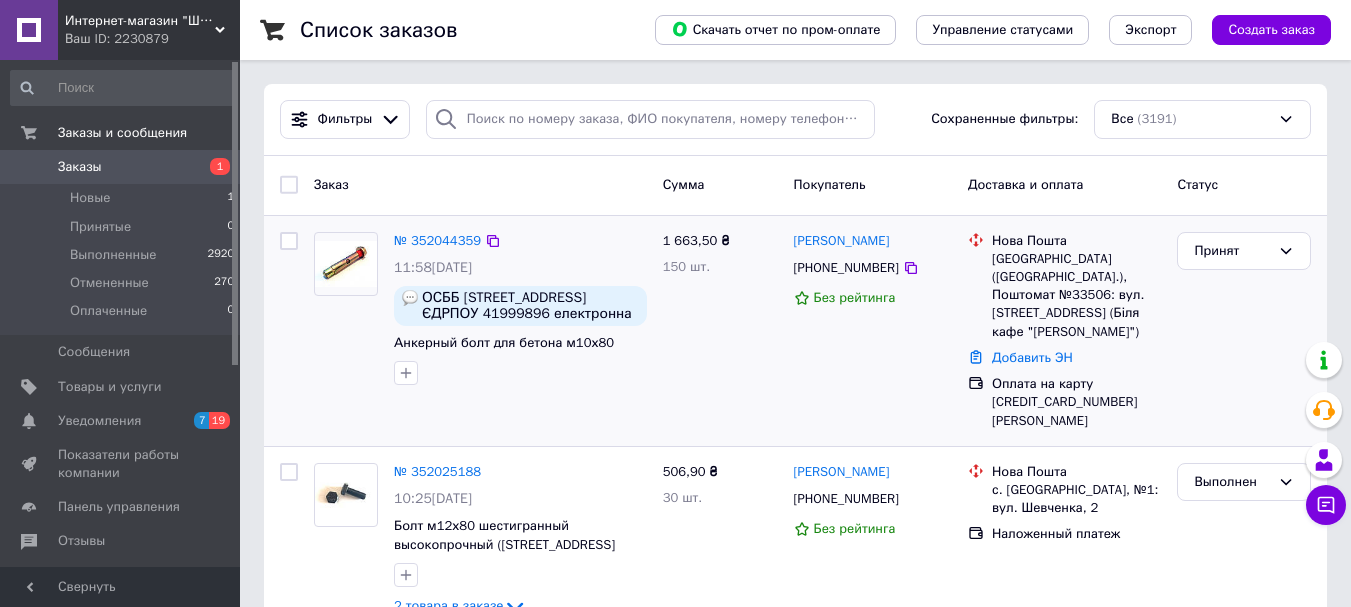 click on "Заказы" at bounding box center [121, 167] 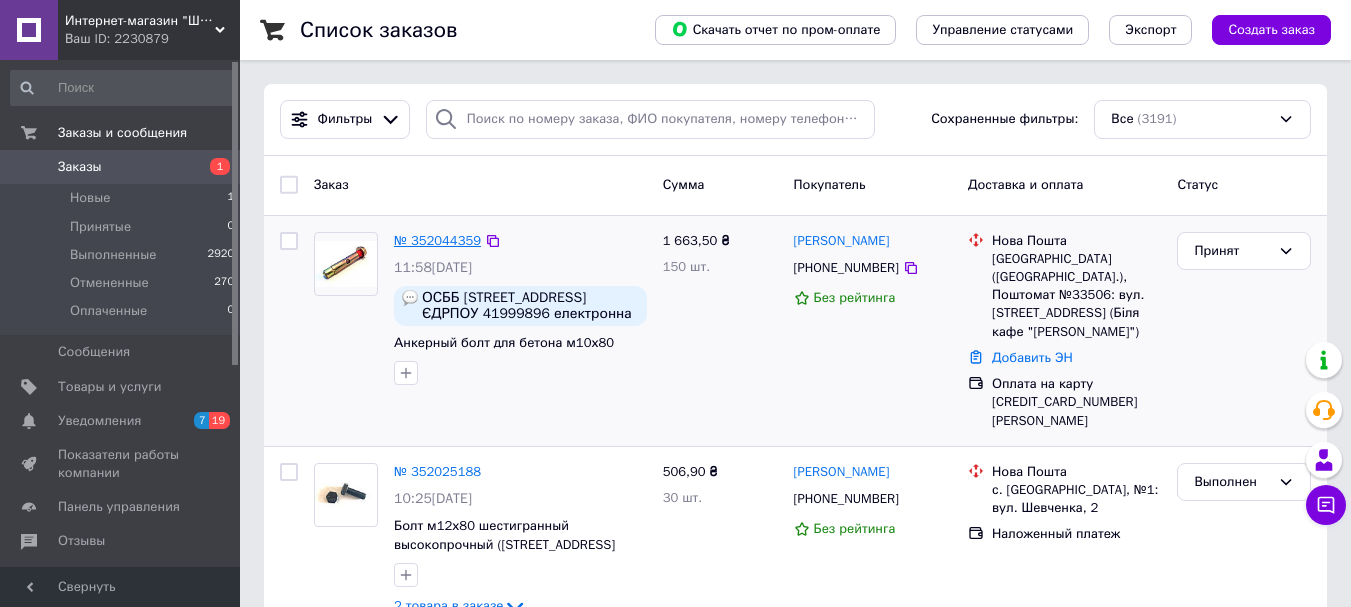 click on "№ 352044359" at bounding box center [437, 240] 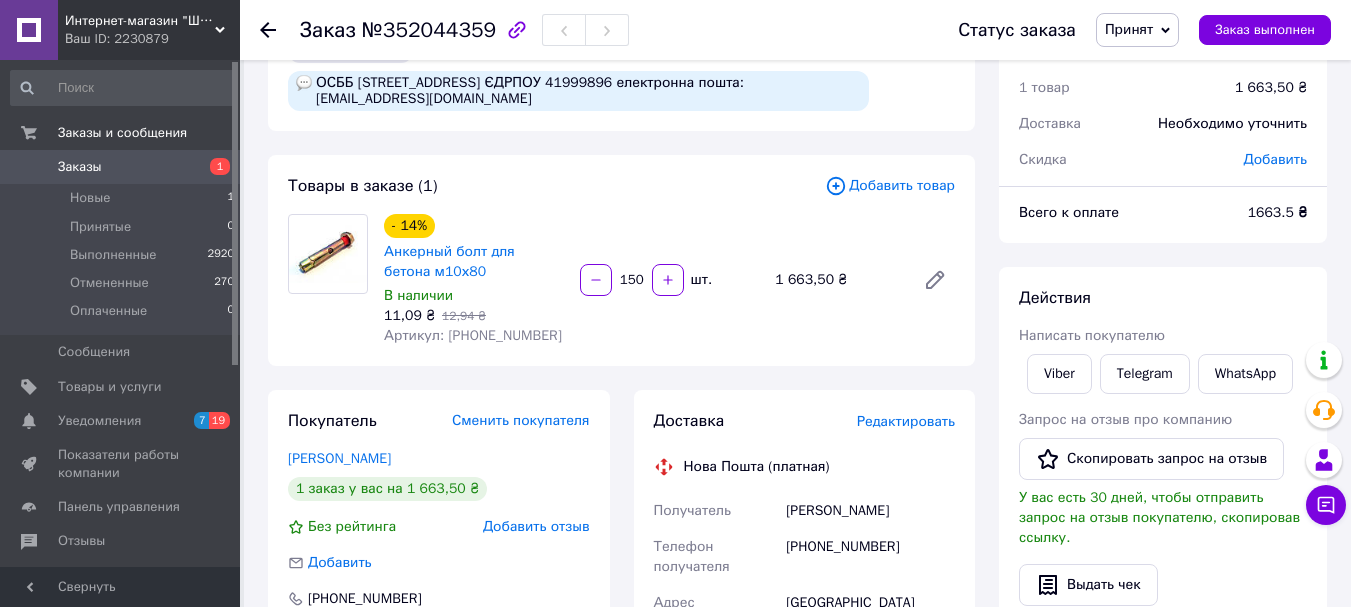 scroll, scrollTop: 100, scrollLeft: 0, axis: vertical 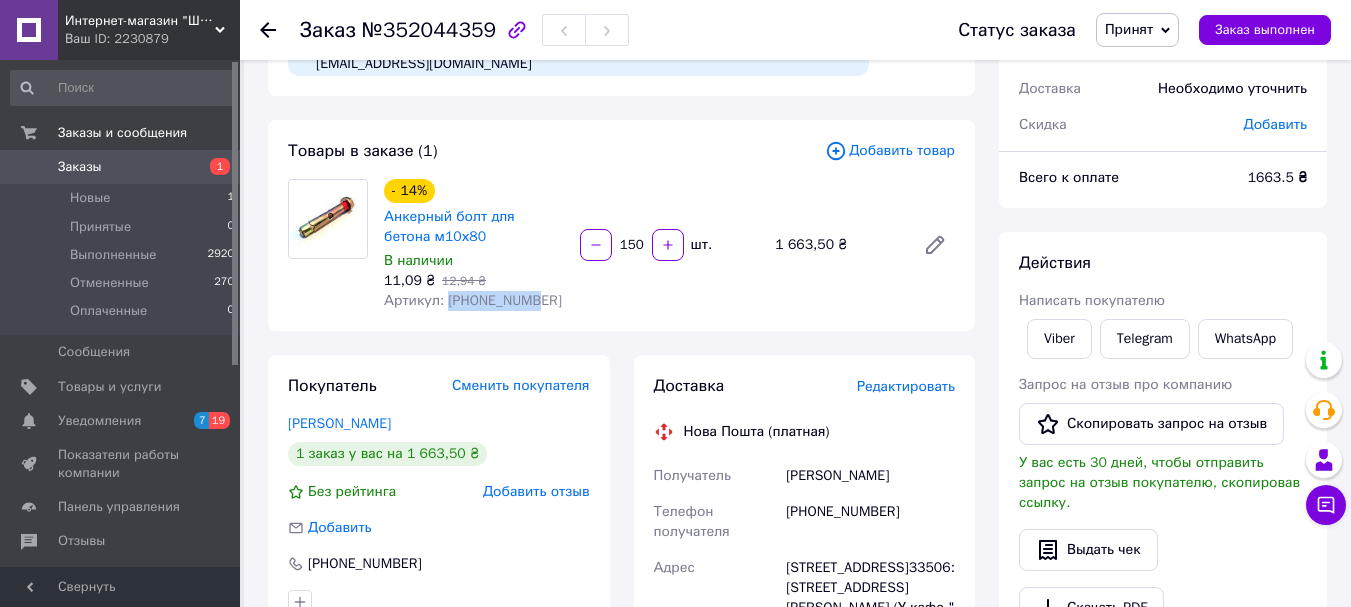 drag, startPoint x: 522, startPoint y: 288, endPoint x: 446, endPoint y: 286, distance: 76.02631 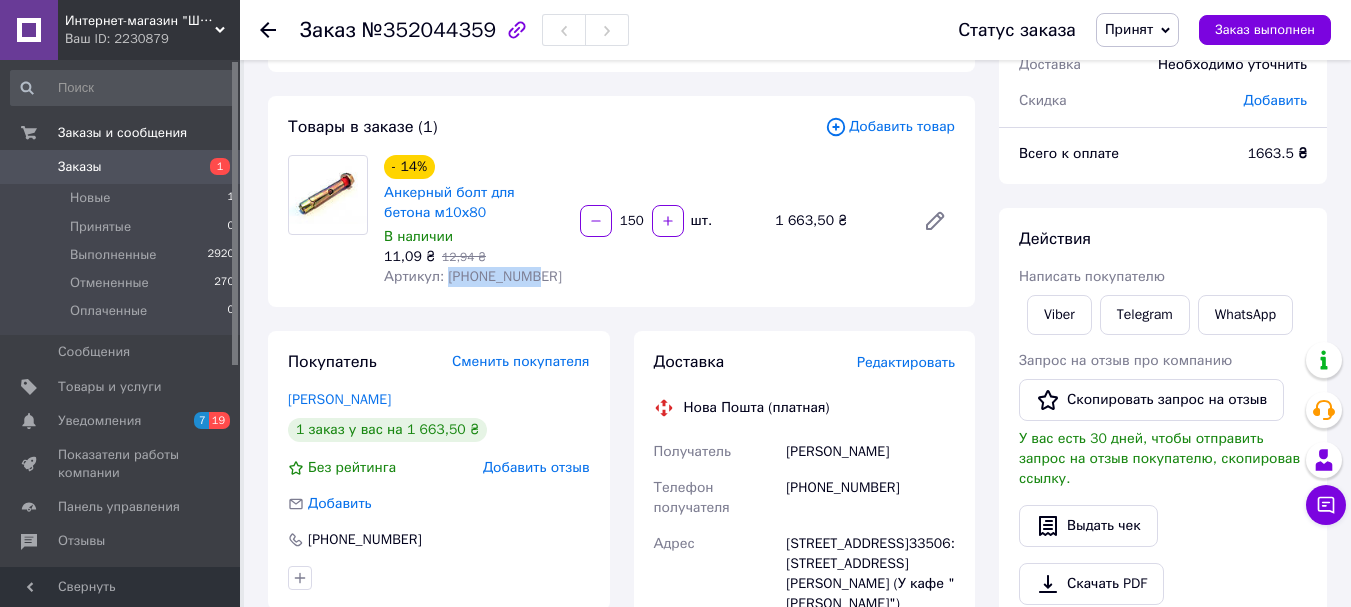 scroll, scrollTop: 200, scrollLeft: 0, axis: vertical 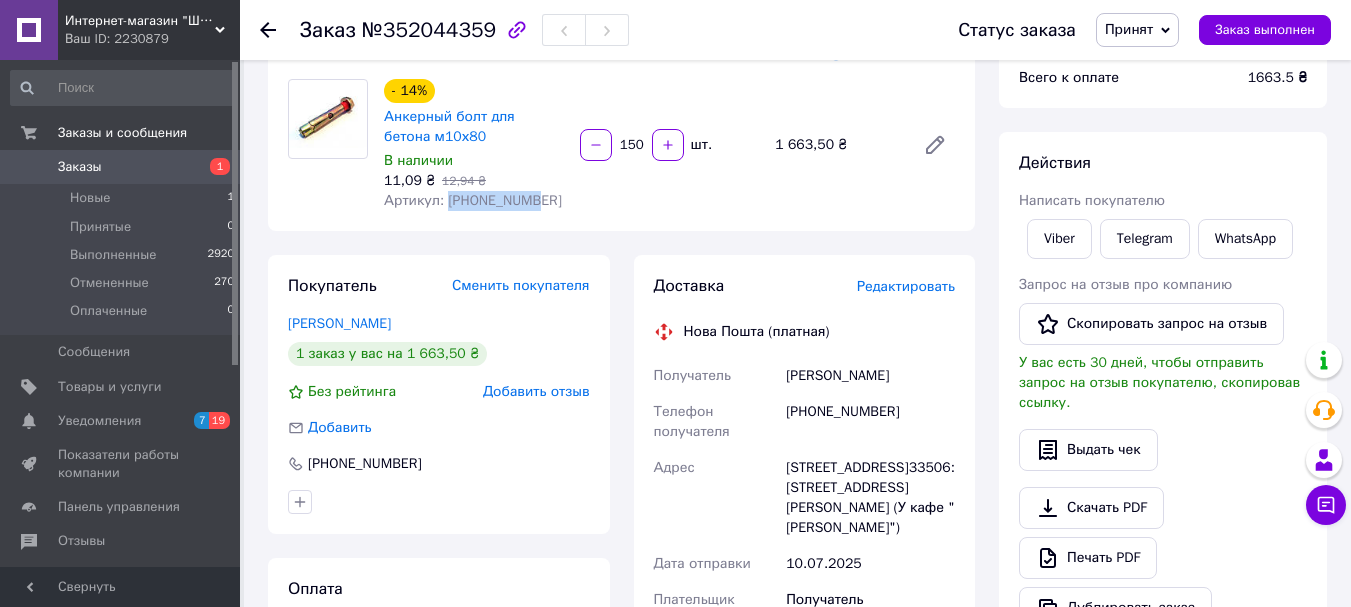 click on "Заказы 1" at bounding box center (123, 167) 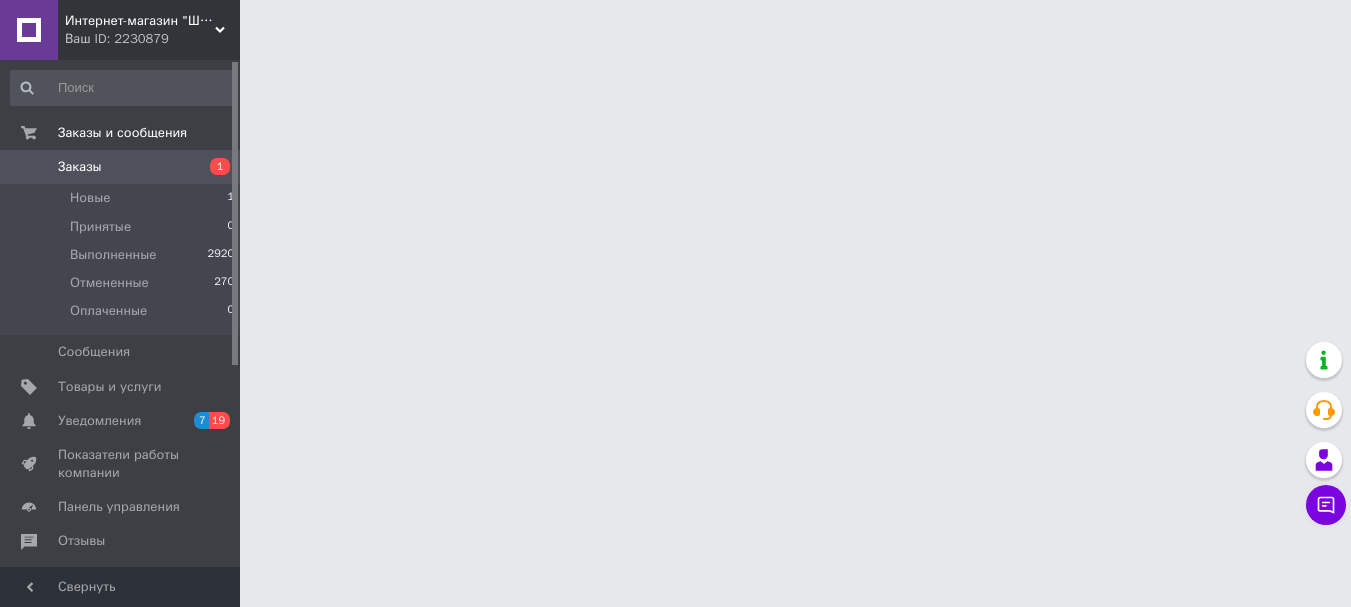 scroll, scrollTop: 0, scrollLeft: 0, axis: both 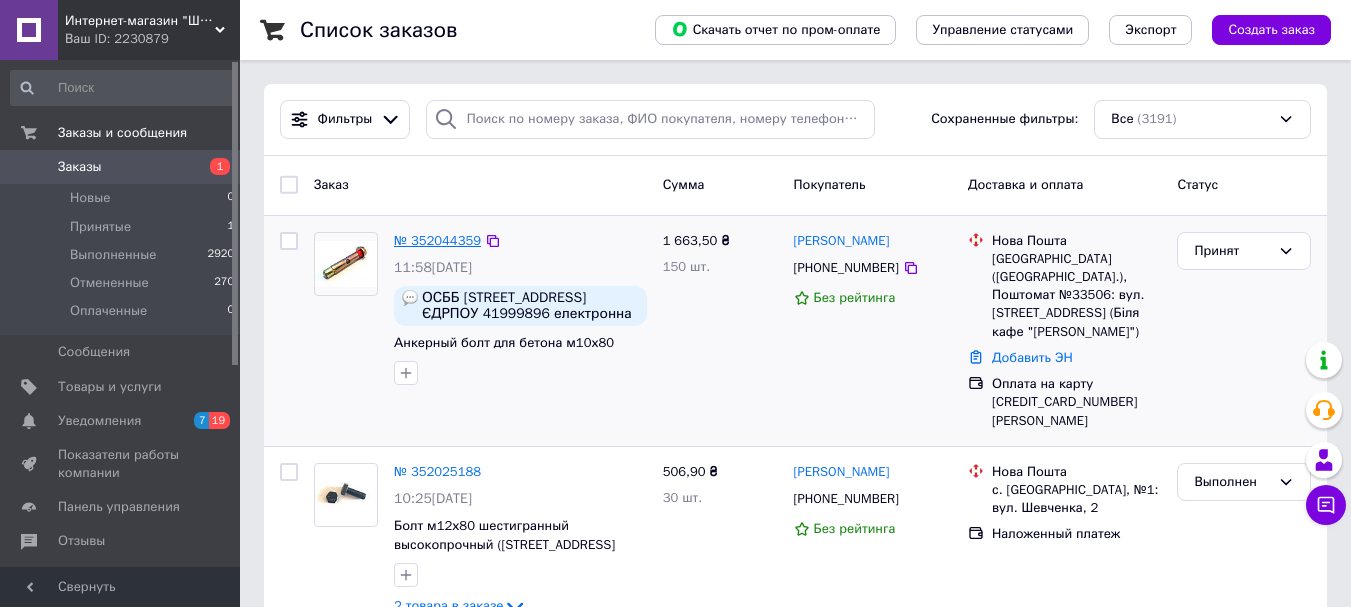 click on "№ 352044359" at bounding box center [437, 240] 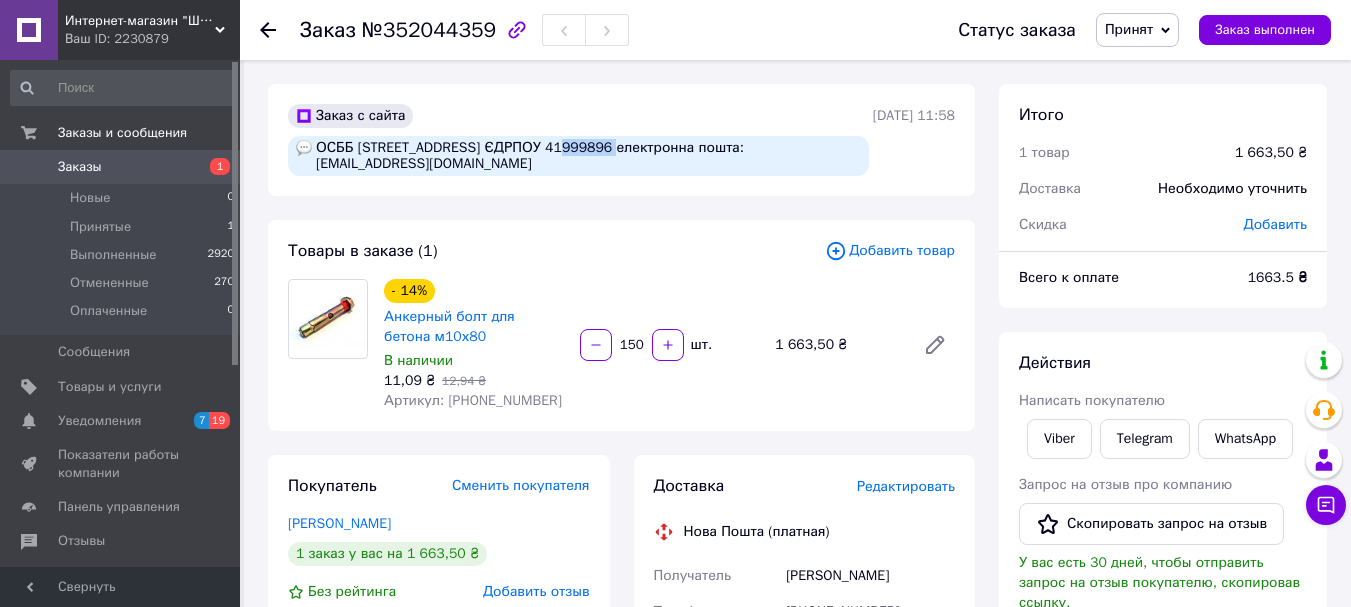 drag, startPoint x: 607, startPoint y: 148, endPoint x: 549, endPoint y: 142, distance: 58.30952 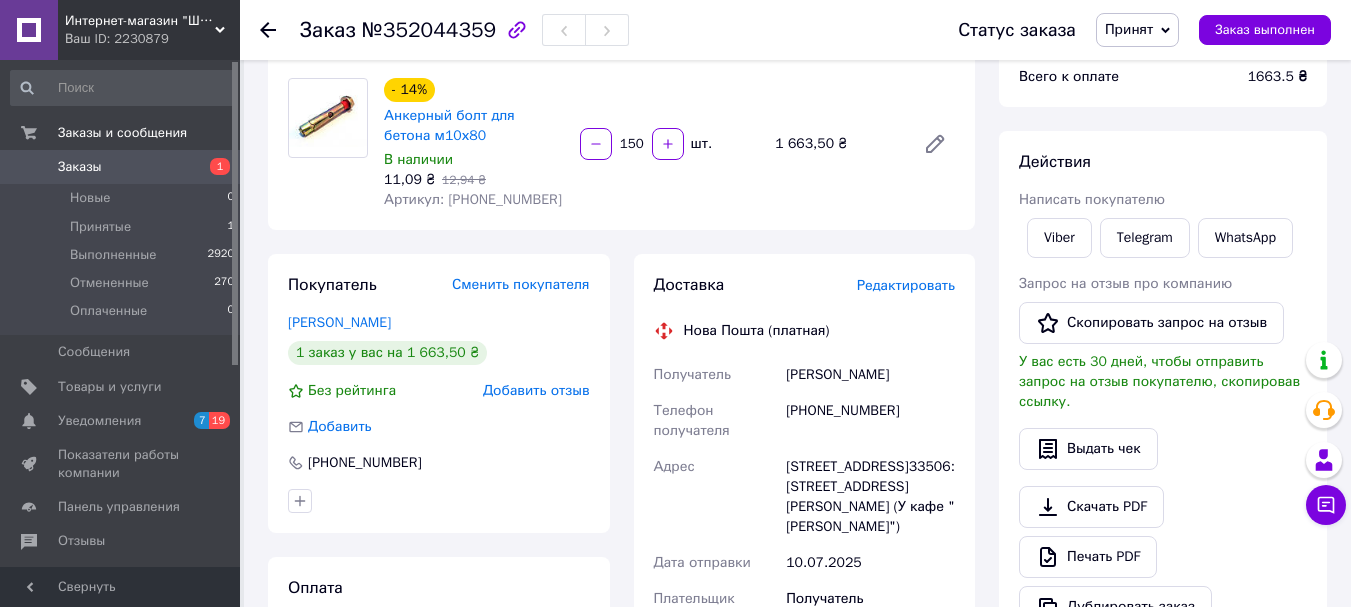 scroll, scrollTop: 200, scrollLeft: 0, axis: vertical 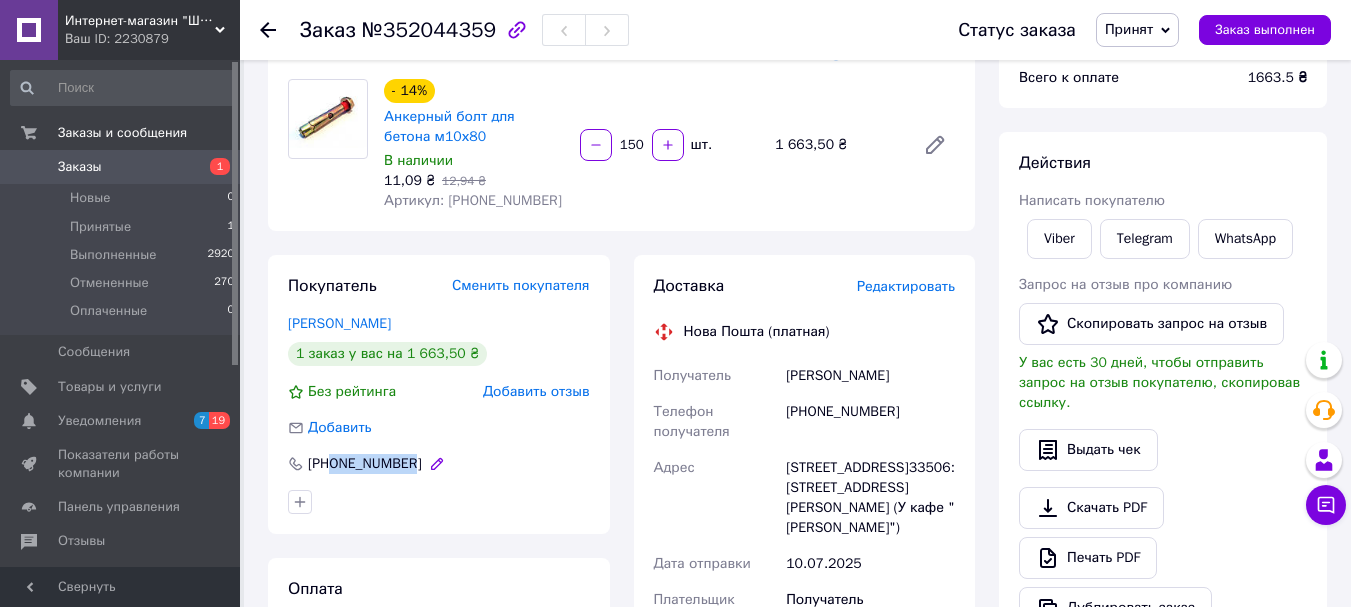 drag, startPoint x: 405, startPoint y: 450, endPoint x: 334, endPoint y: 446, distance: 71.11259 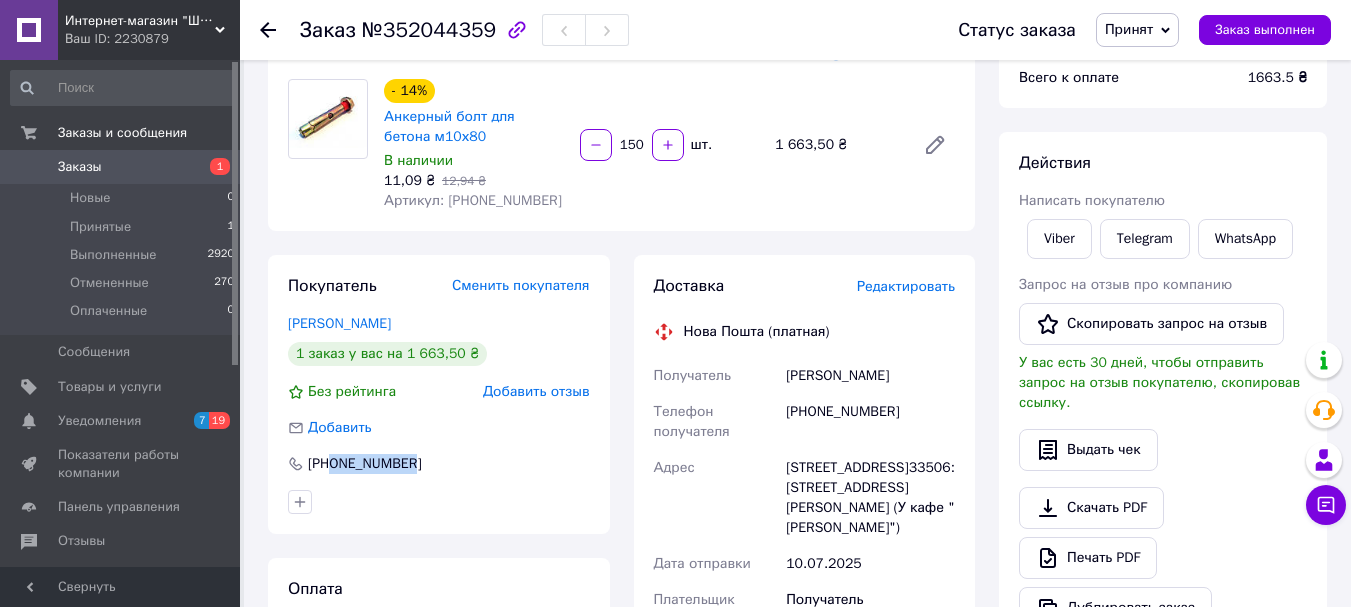 drag, startPoint x: 789, startPoint y: 454, endPoint x: 875, endPoint y: 524, distance: 110.88733 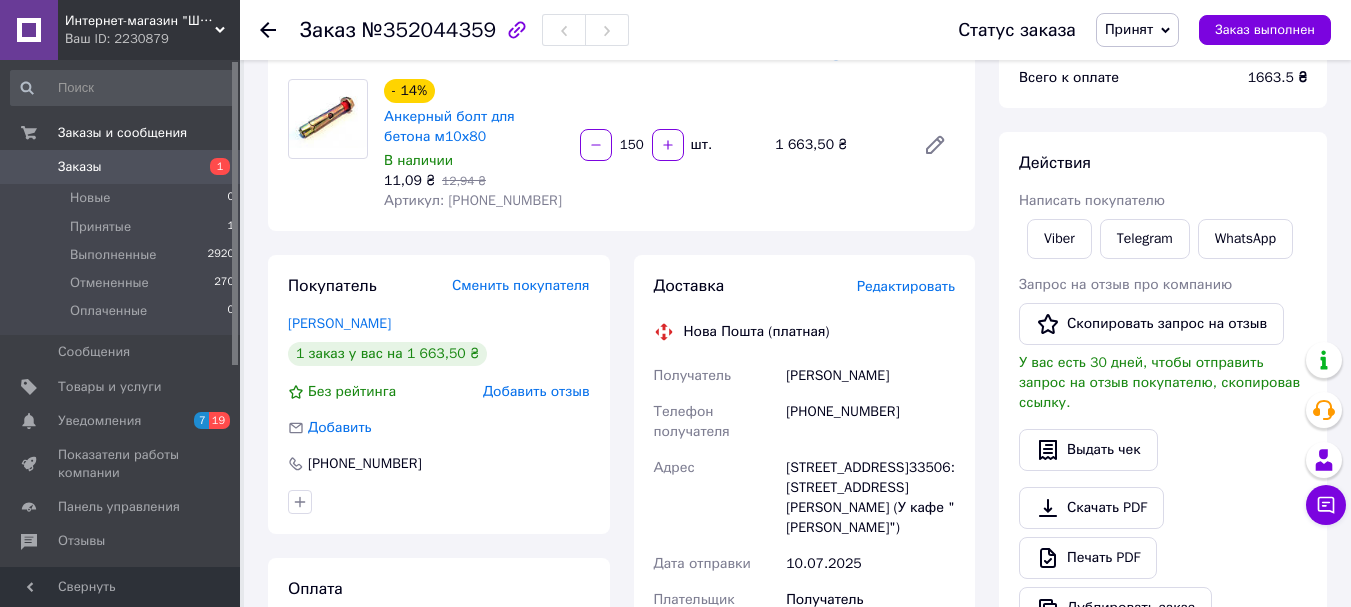 click on "Адрес" at bounding box center [716, 498] 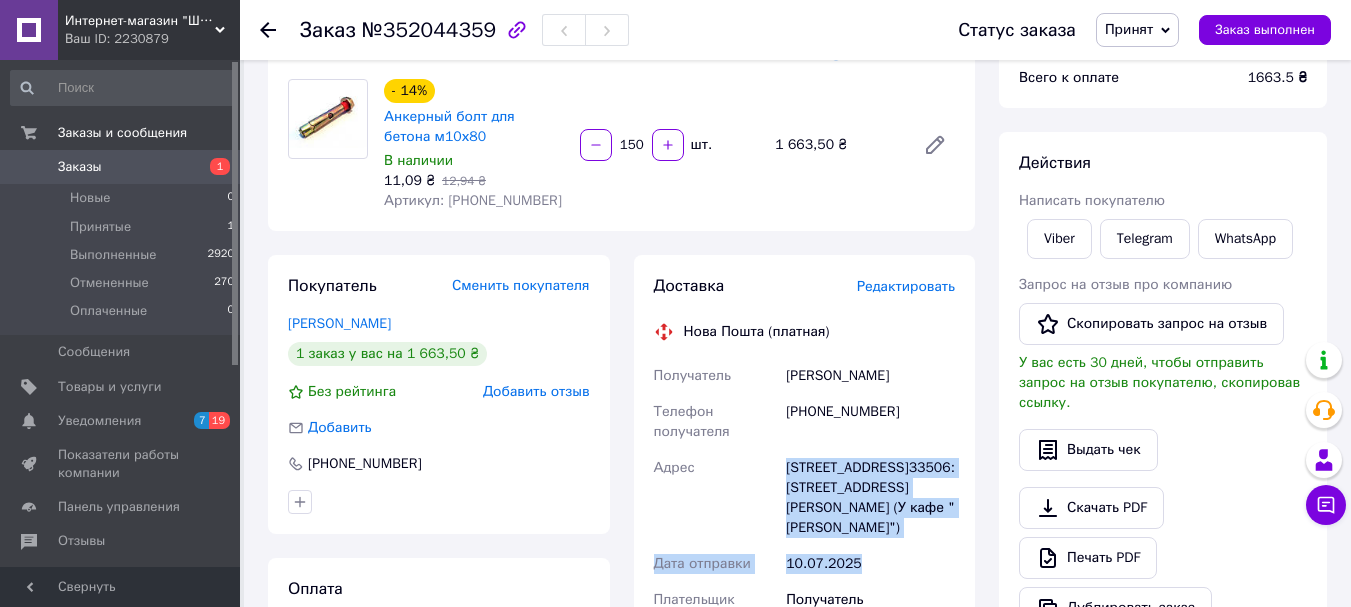 drag, startPoint x: 769, startPoint y: 448, endPoint x: 896, endPoint y: 531, distance: 151.71684 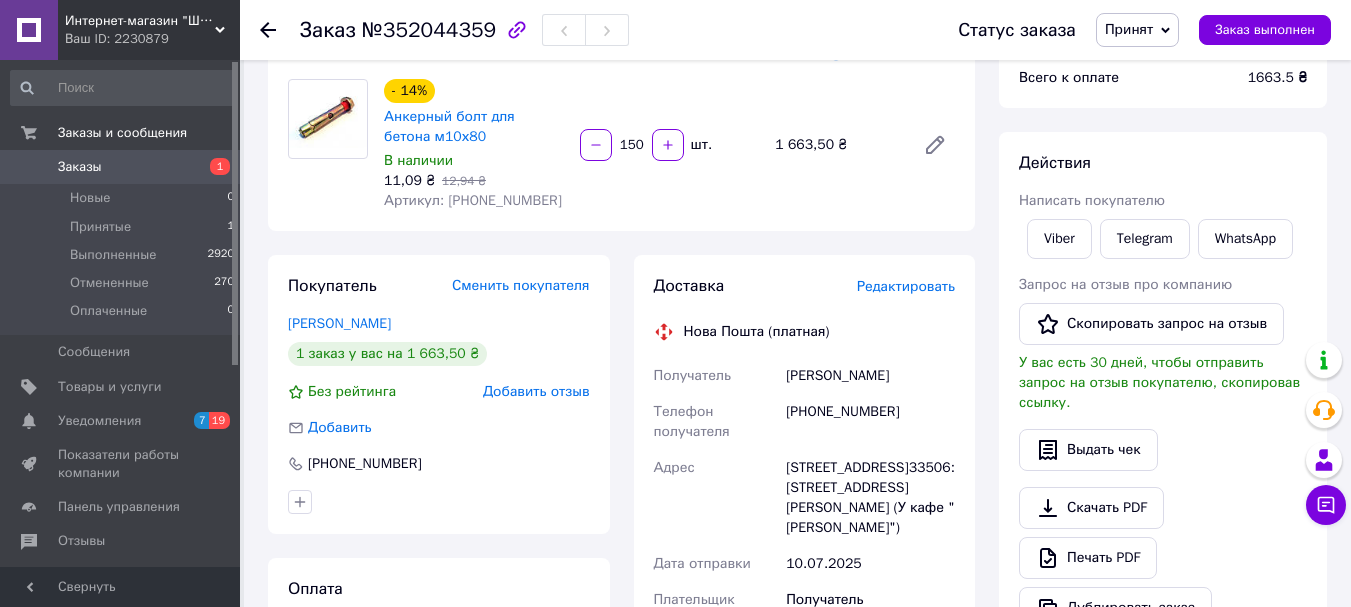 drag, startPoint x: 907, startPoint y: 518, endPoint x: 785, endPoint y: 460, distance: 135.08516 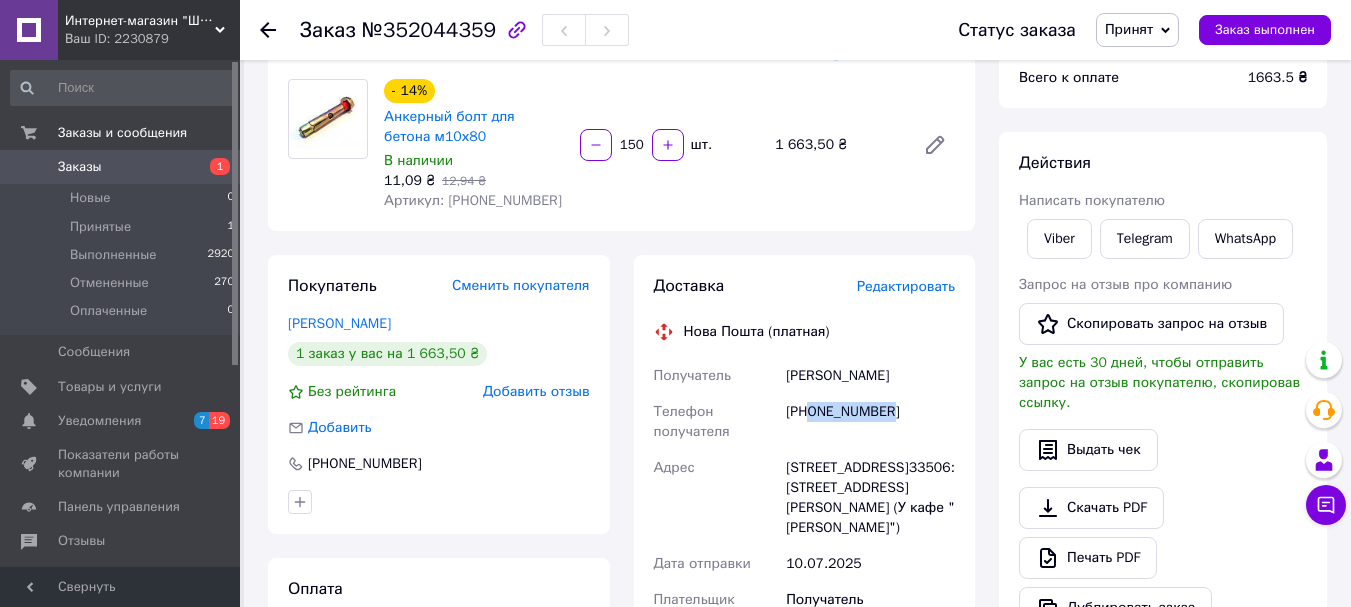 drag, startPoint x: 891, startPoint y: 393, endPoint x: 811, endPoint y: 398, distance: 80.1561 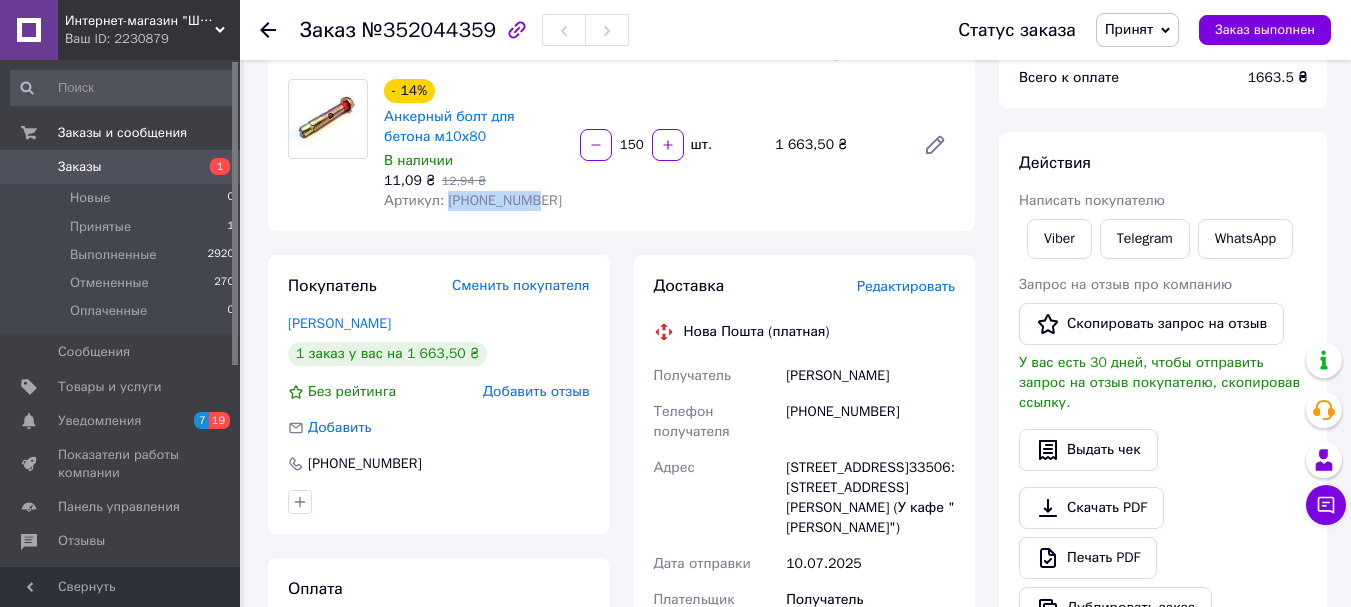 drag, startPoint x: 531, startPoint y: 186, endPoint x: 446, endPoint y: 187, distance: 85.00588 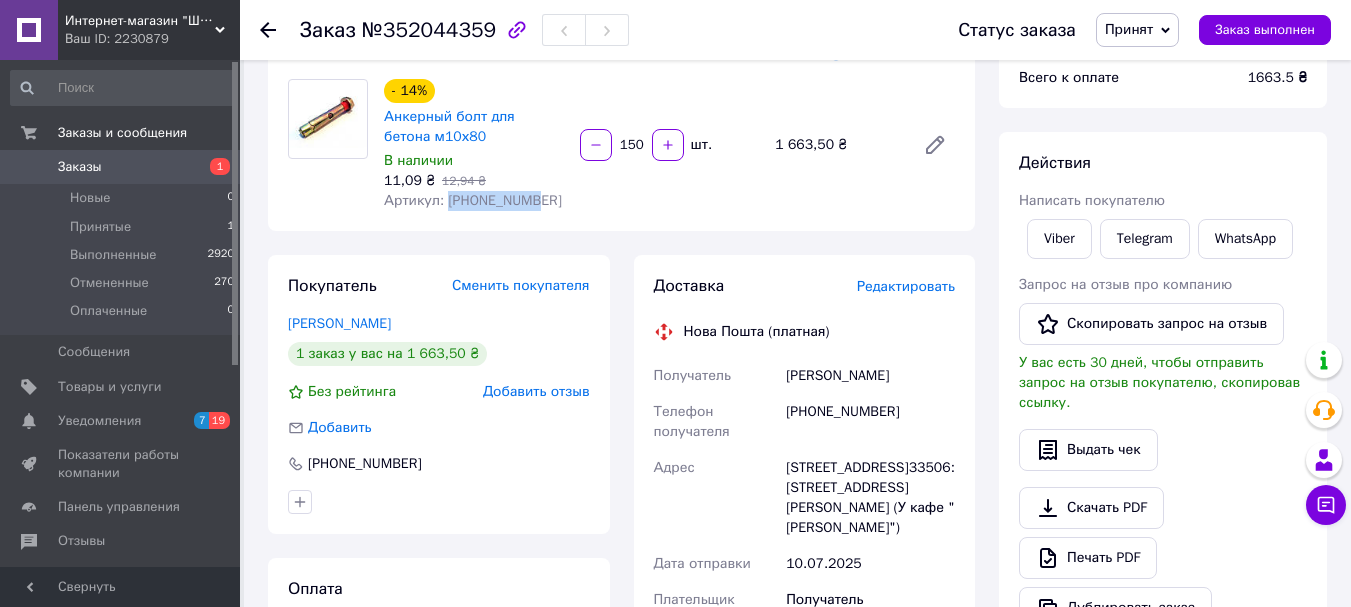 copy on "010-100-006" 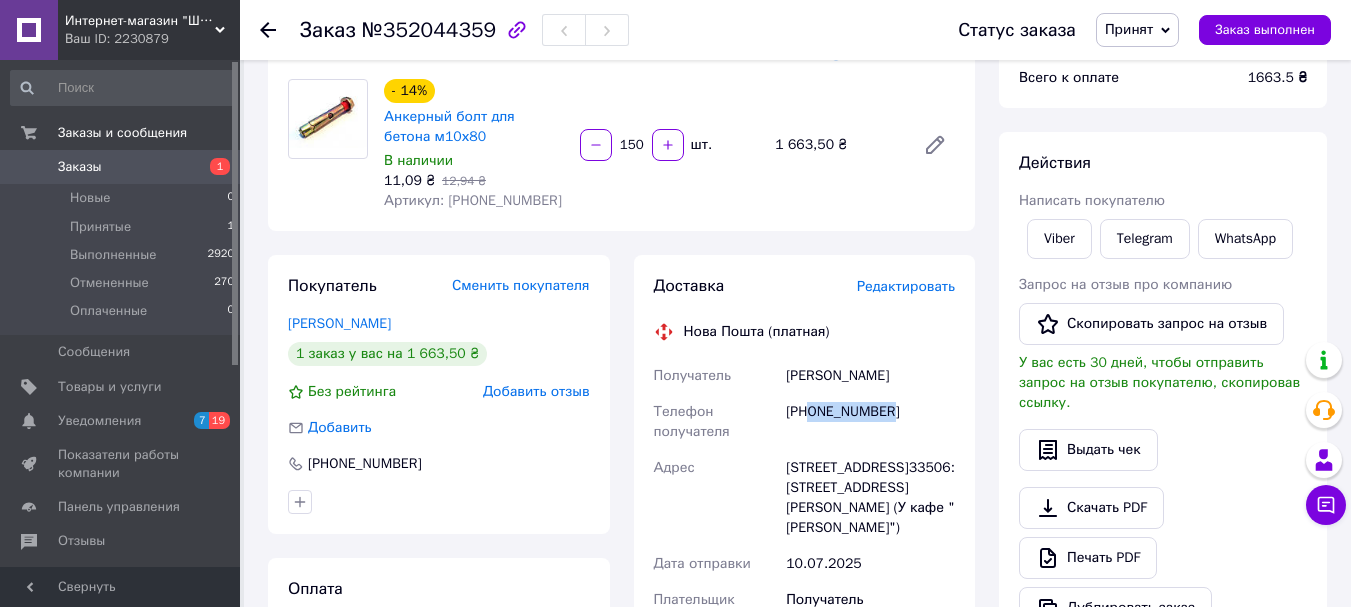 drag, startPoint x: 895, startPoint y: 403, endPoint x: 814, endPoint y: 402, distance: 81.00617 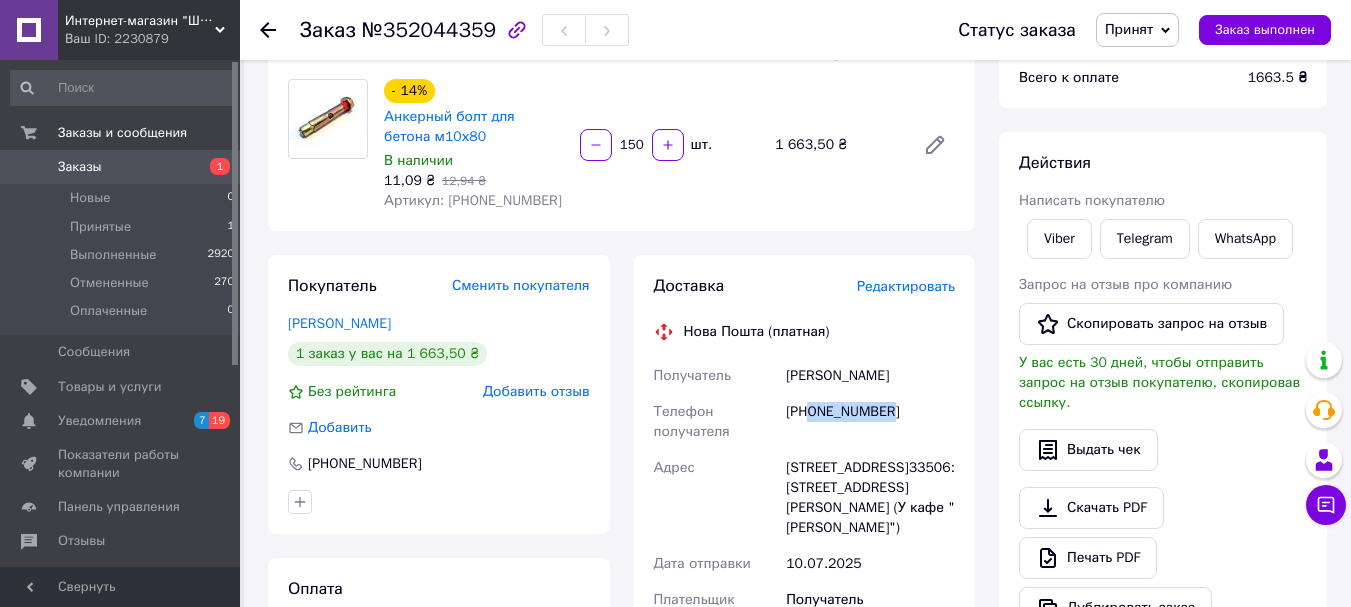 click on "Заказы 1" at bounding box center (123, 167) 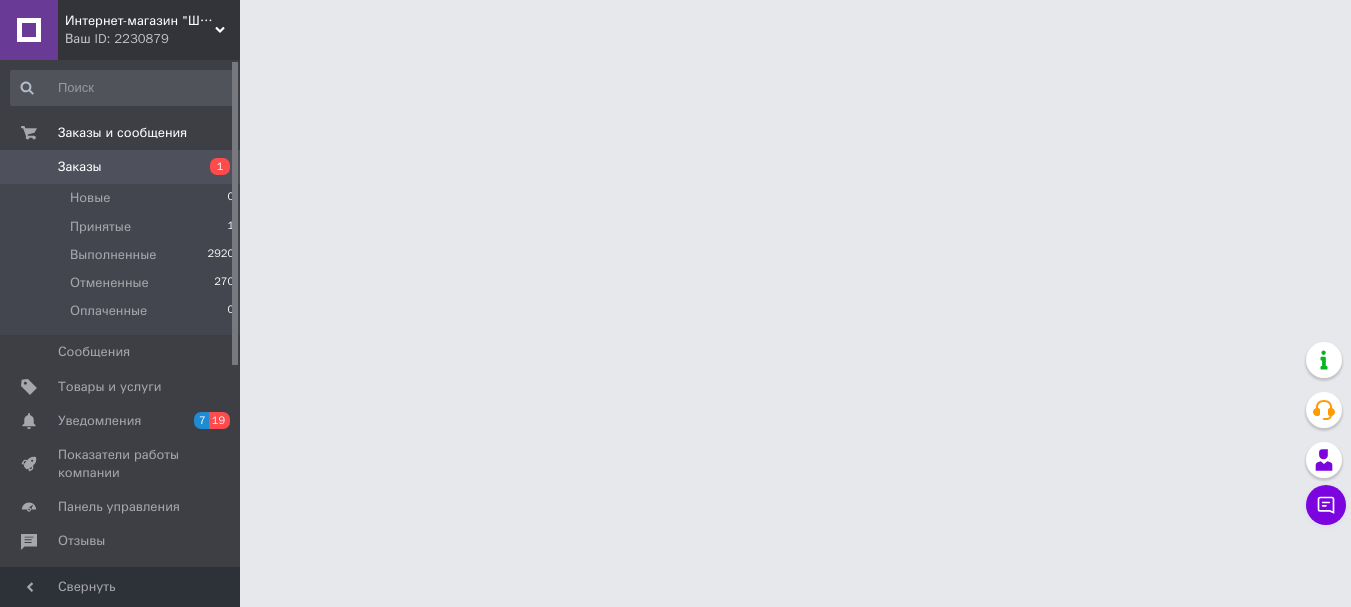 scroll, scrollTop: 0, scrollLeft: 0, axis: both 